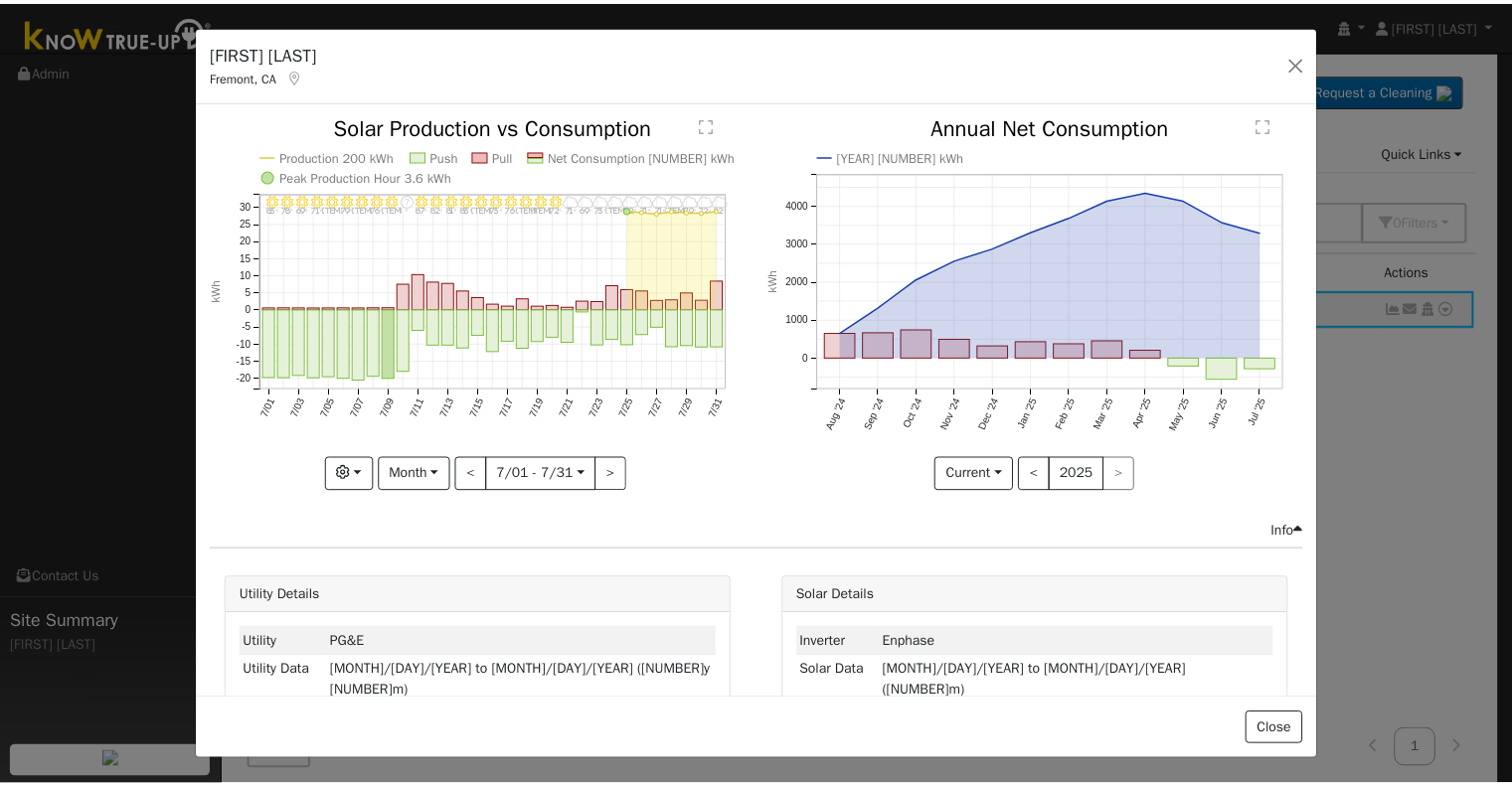 scroll, scrollTop: 0, scrollLeft: 0, axis: both 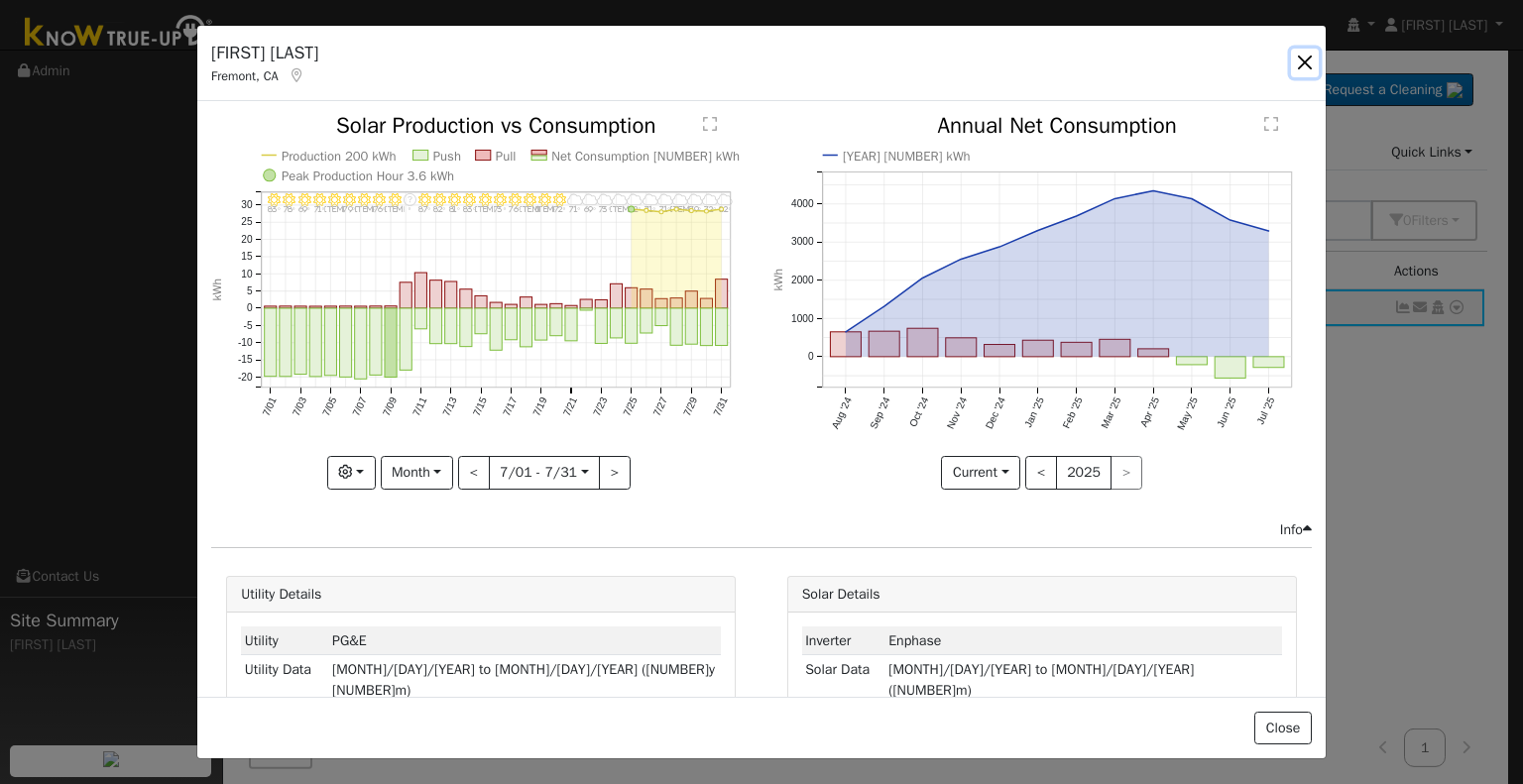 click at bounding box center [1305, 62] 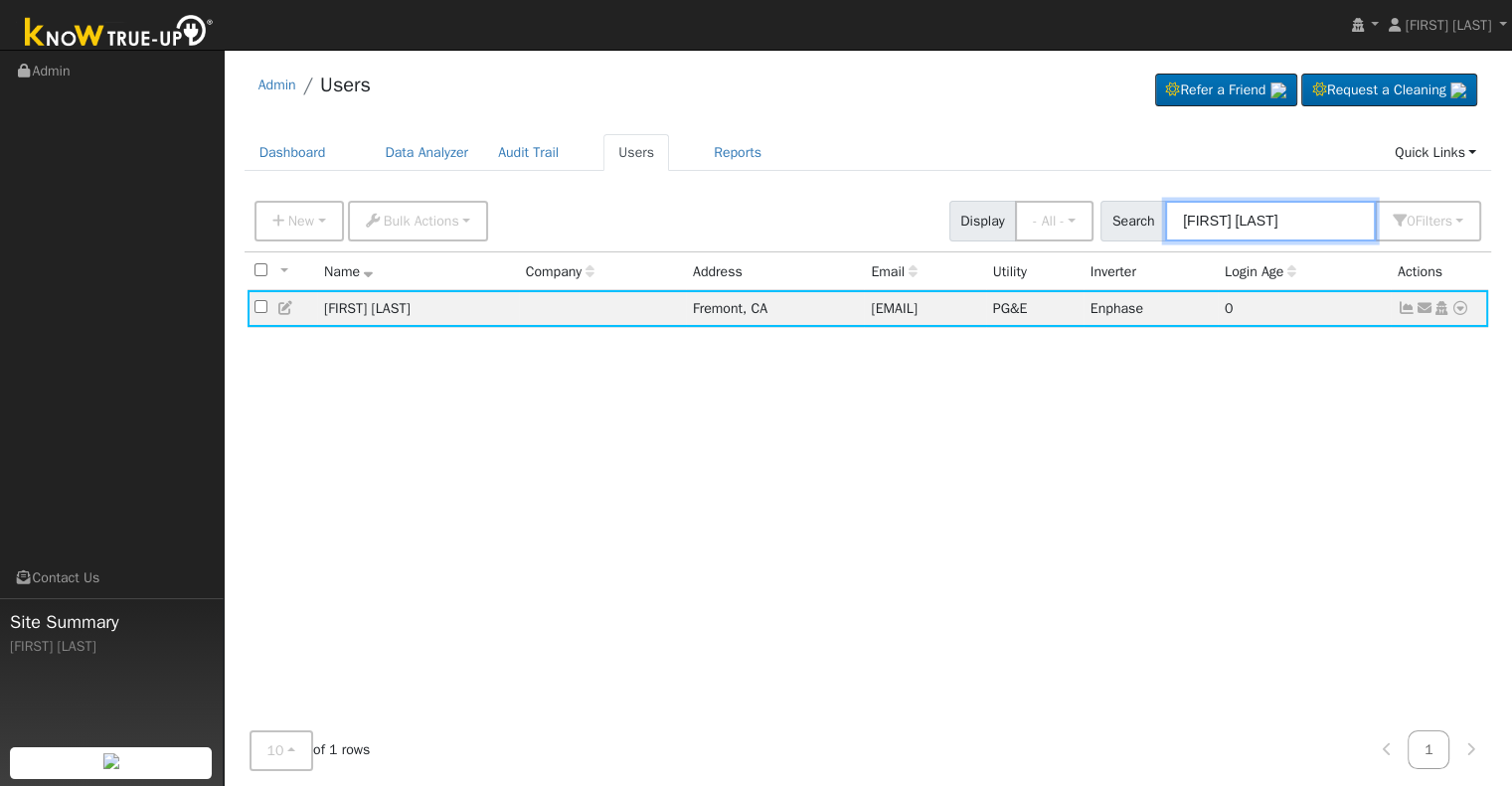 drag, startPoint x: 1337, startPoint y: 218, endPoint x: 1146, endPoint y: 216, distance: 191.01047 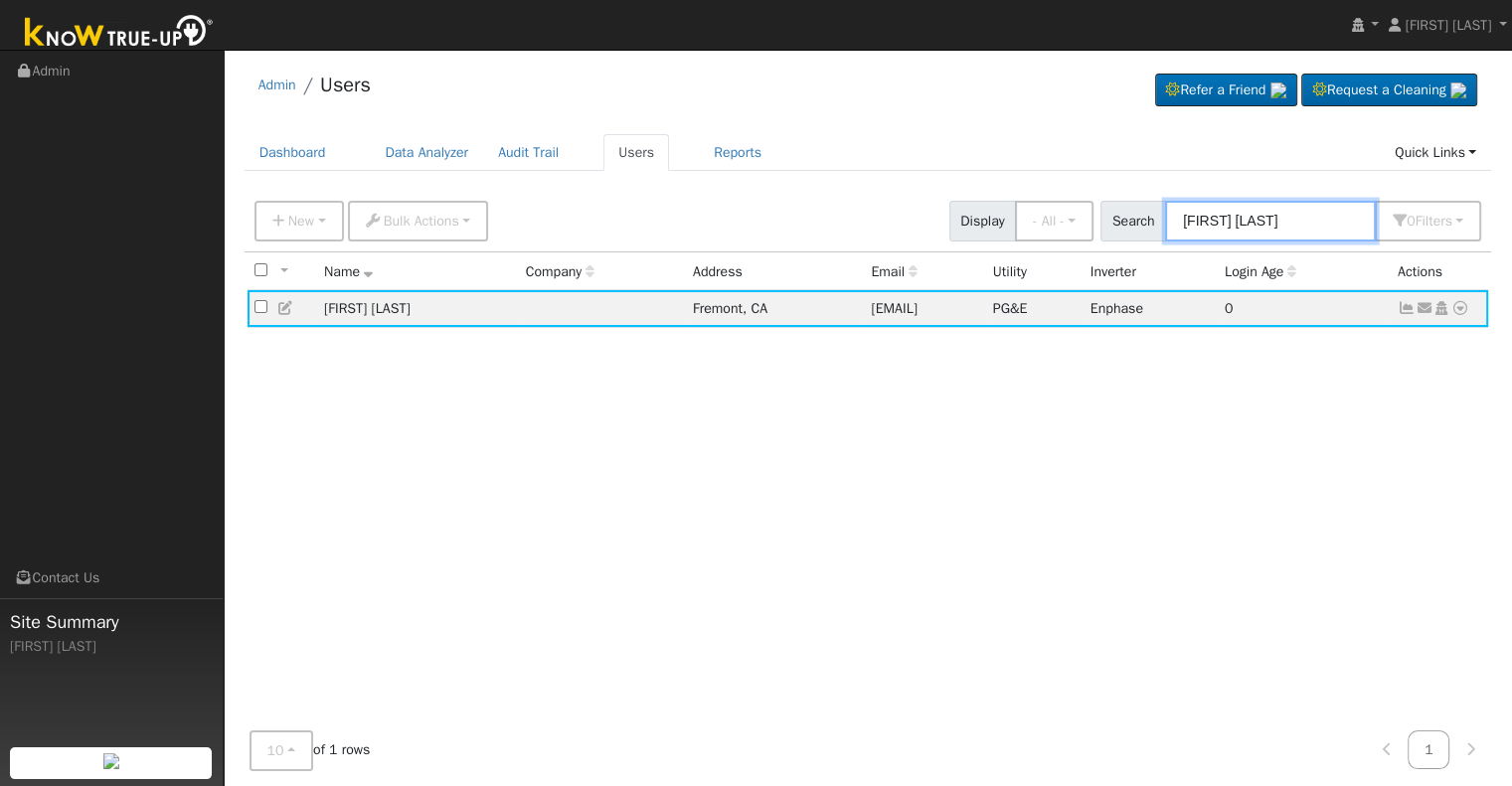 paste on "[LAST], [FIRST] & [FIRST] [LAST]" 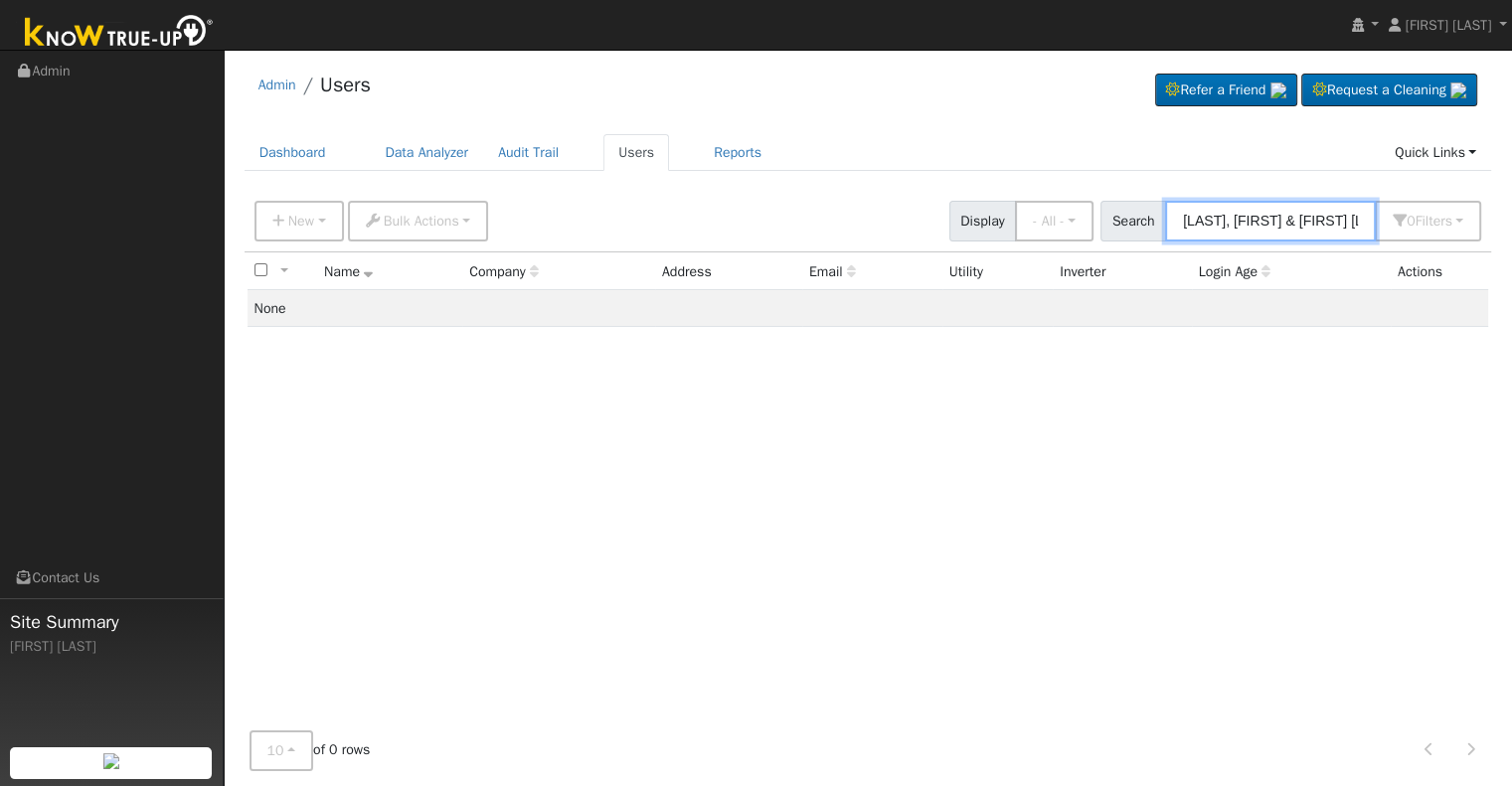 click on "[LAST], [FIRST] & [FIRST] [LAST]" at bounding box center [1270, 221] 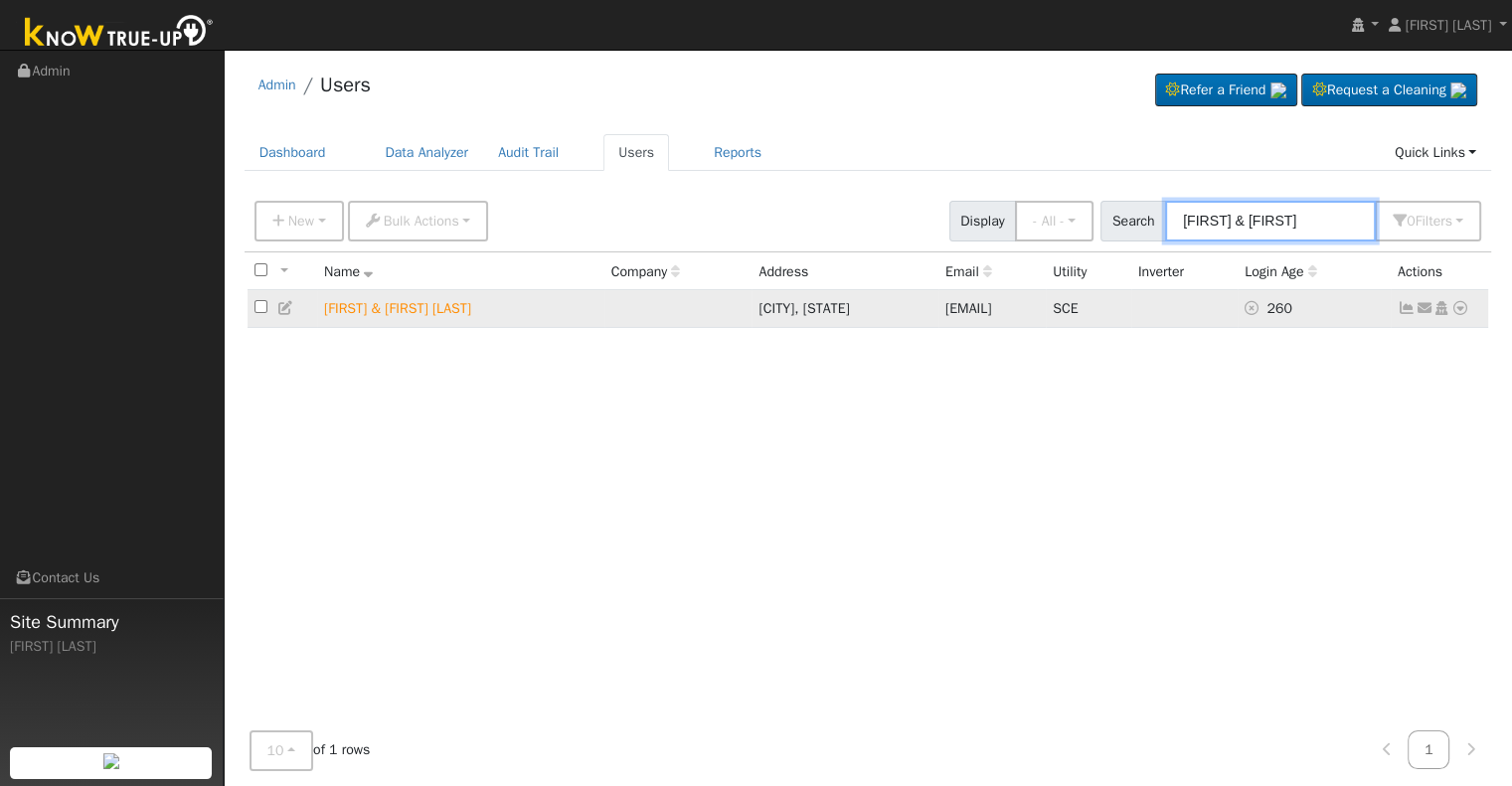 type on "[FIRST] & [FIRST]" 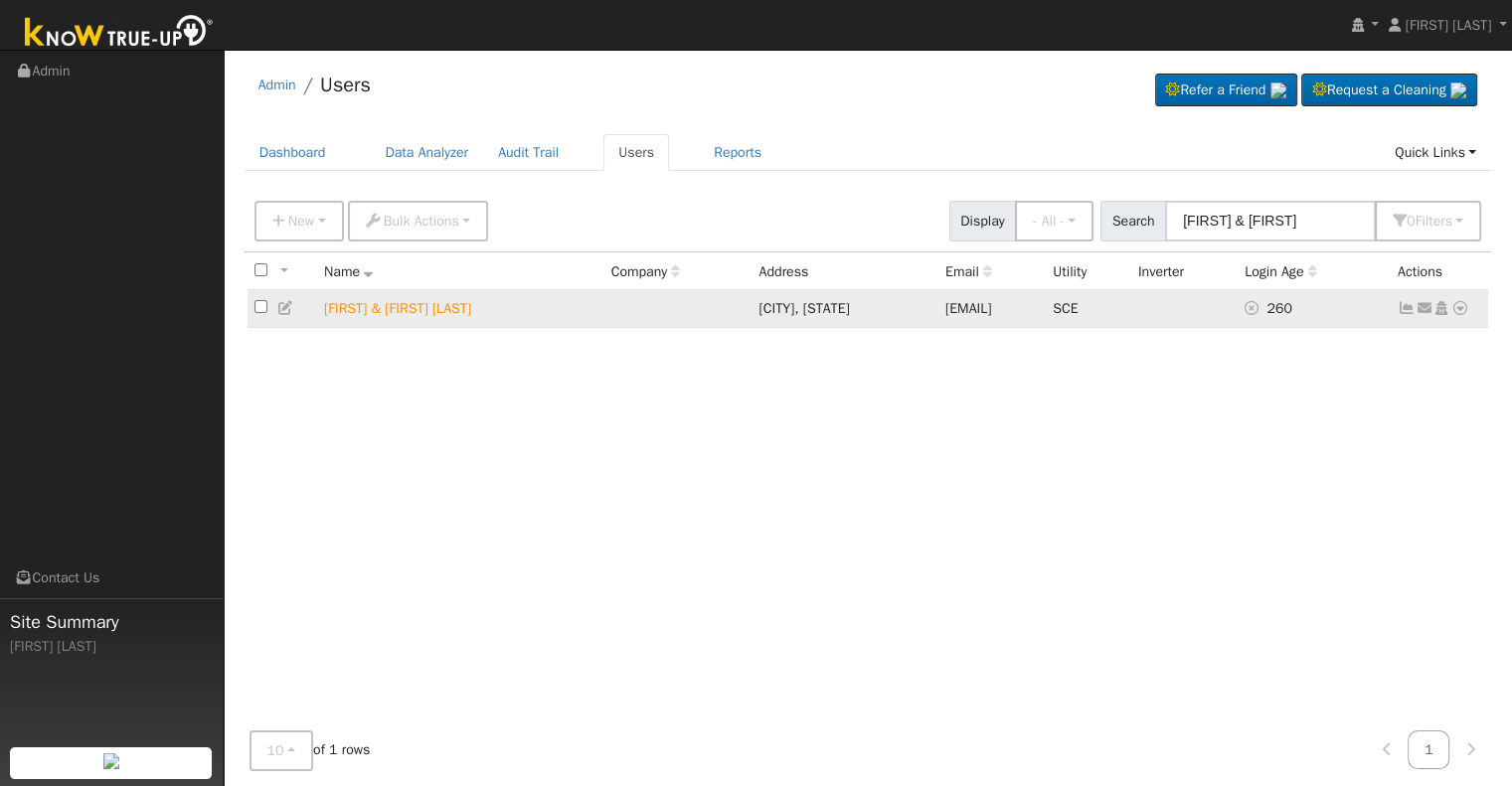 click at bounding box center [1407, 308] 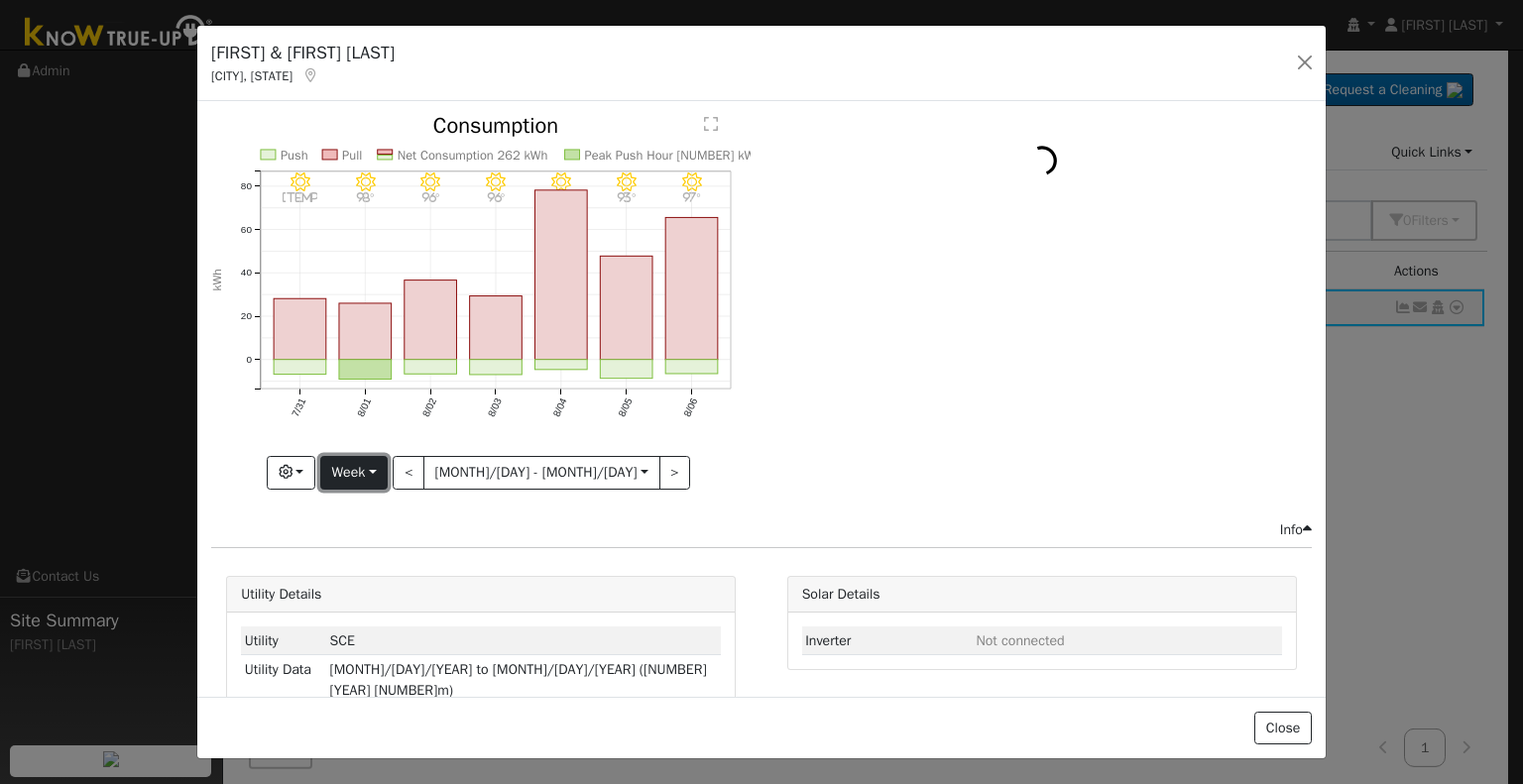 click on "Week" at bounding box center [354, 473] 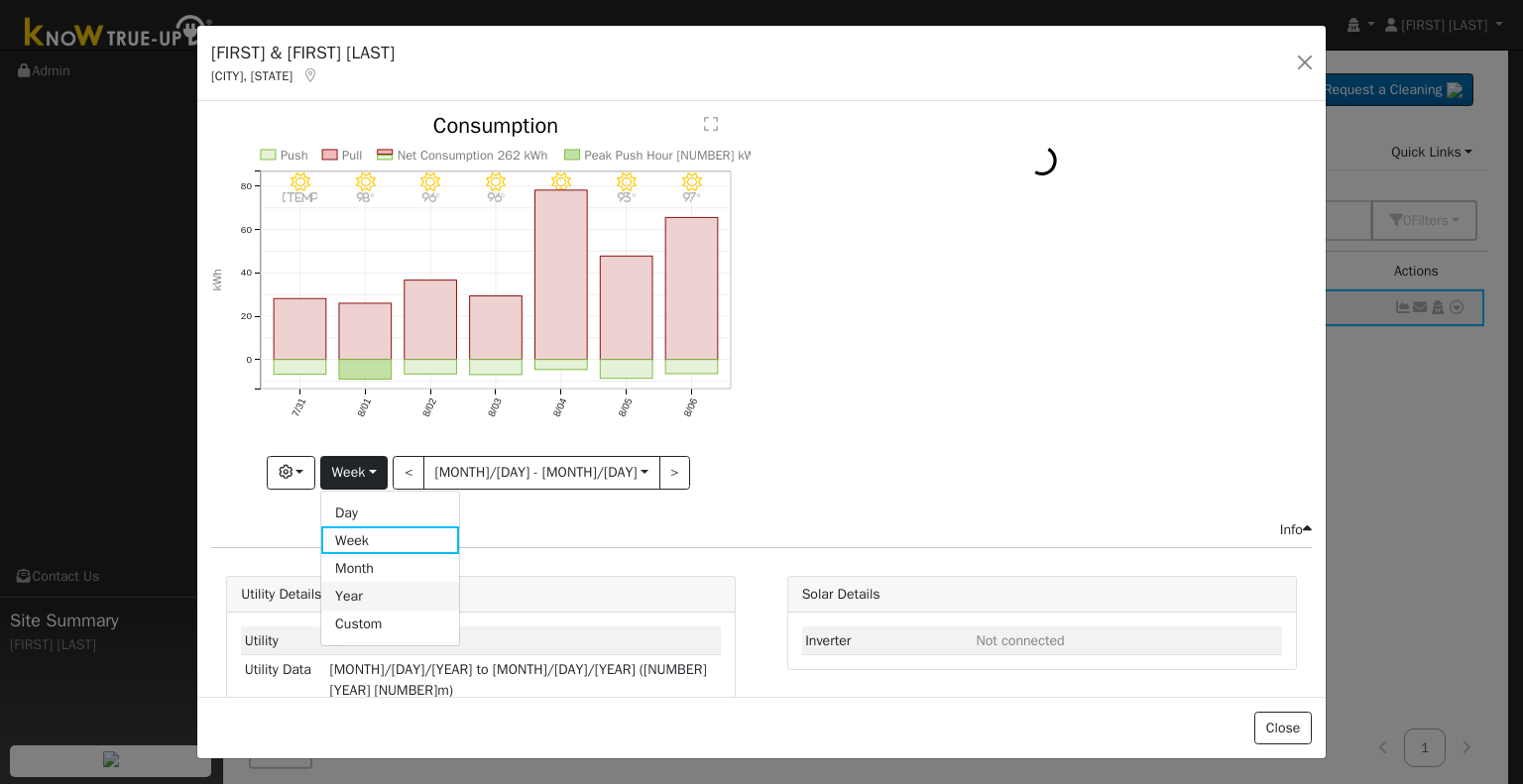 click on "Year" at bounding box center (390, 596) 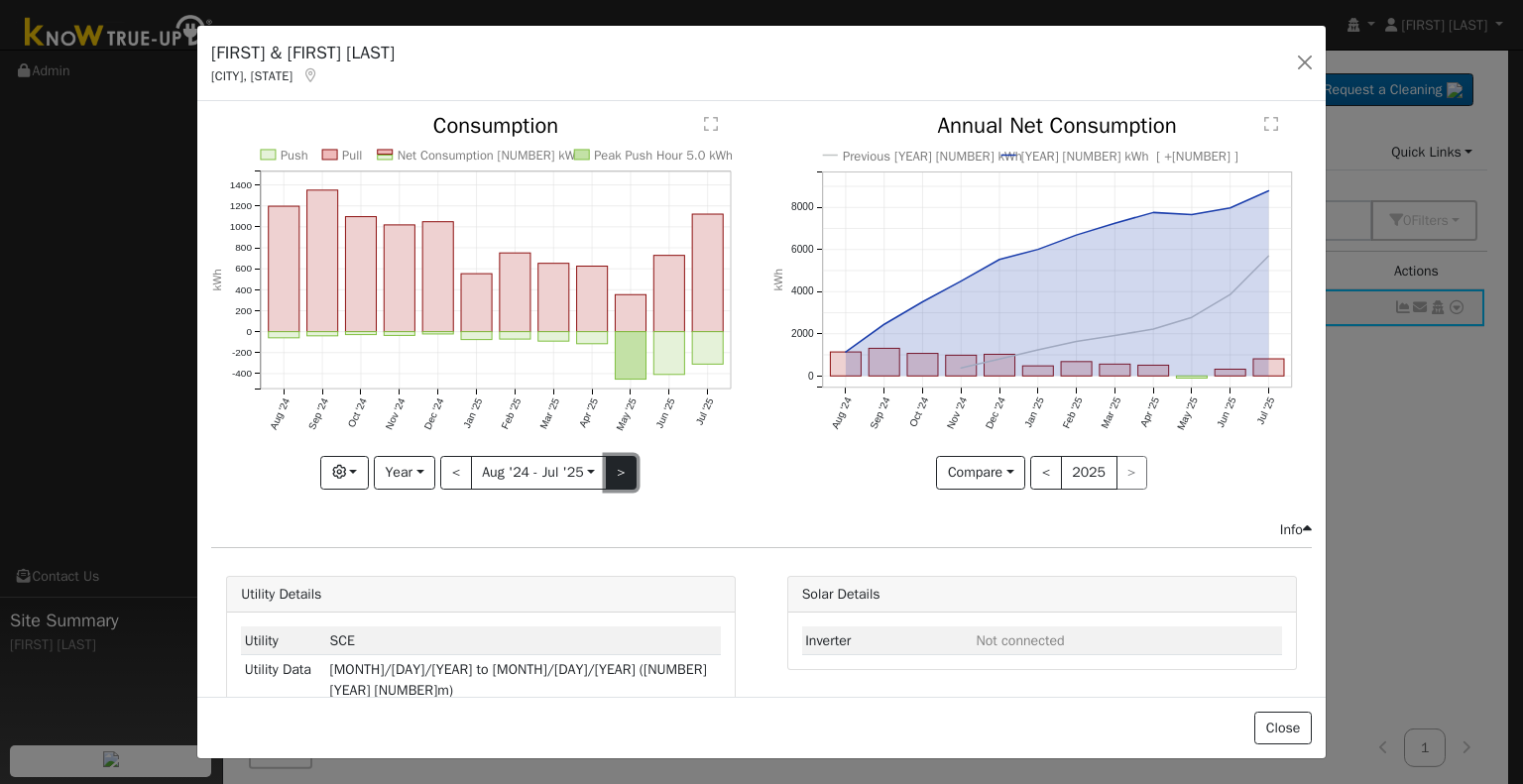 click on ">" at bounding box center [622, 473] 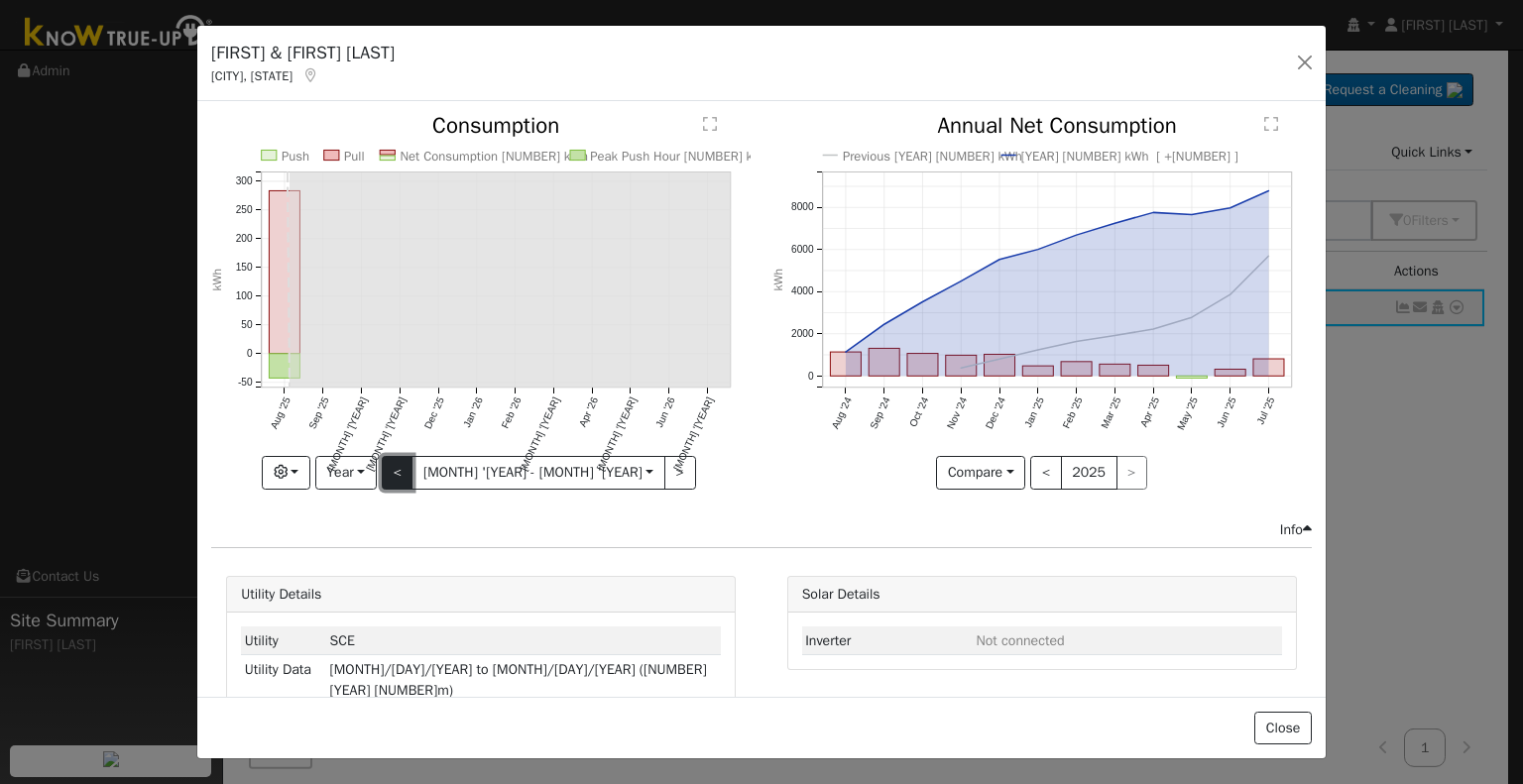 click on "<" at bounding box center [398, 473] 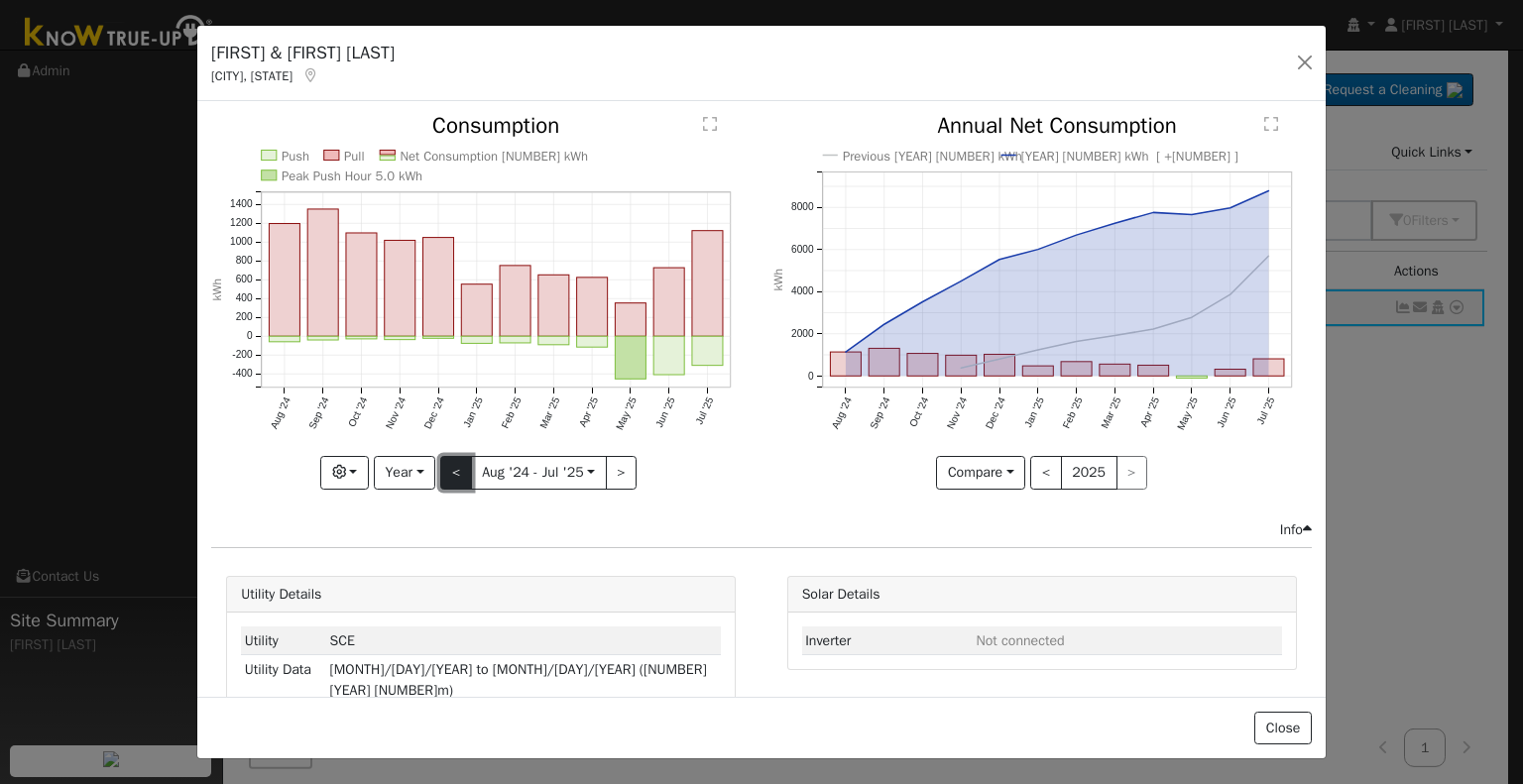 click on "<" at bounding box center [456, 473] 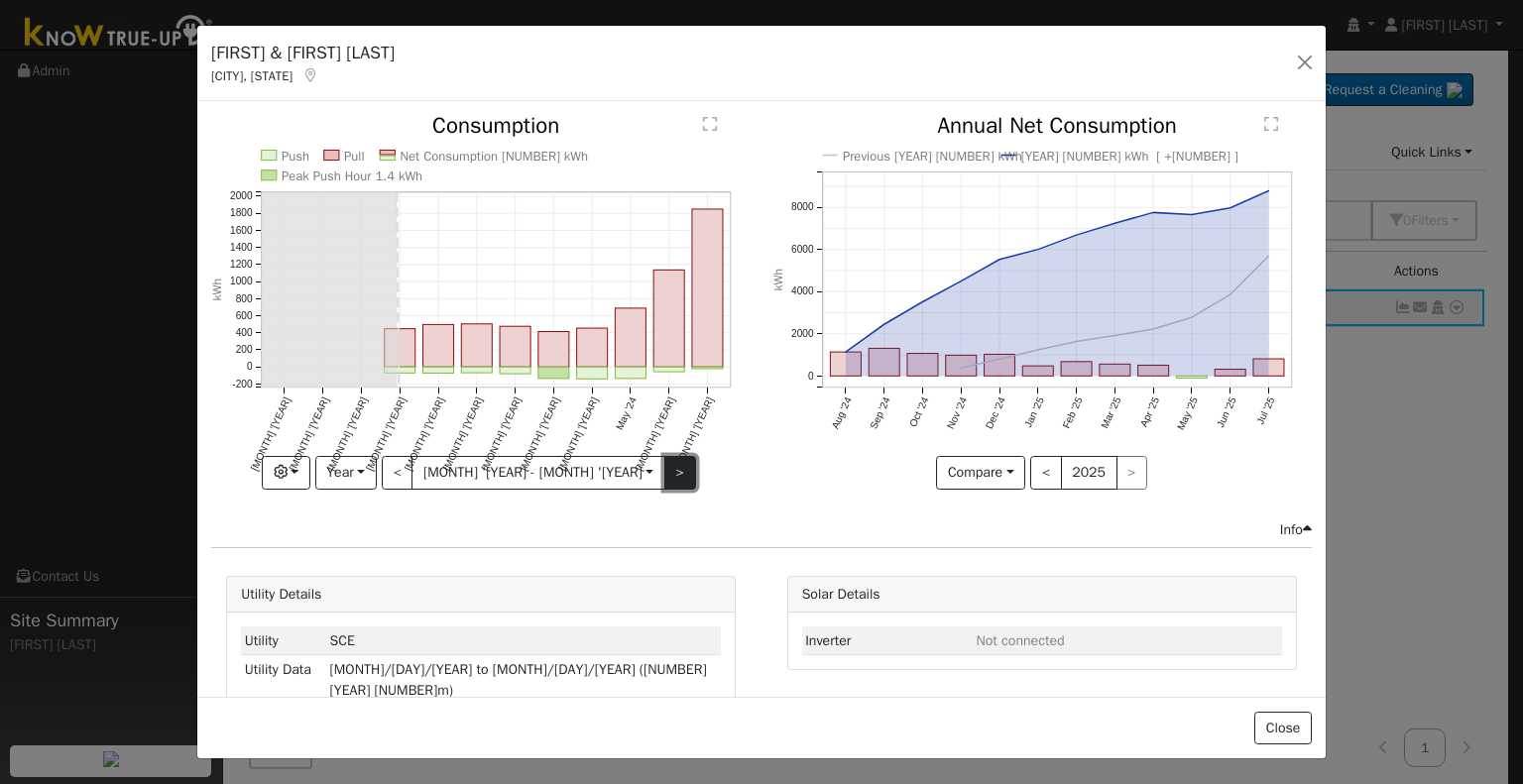 click on ">" at bounding box center [680, 473] 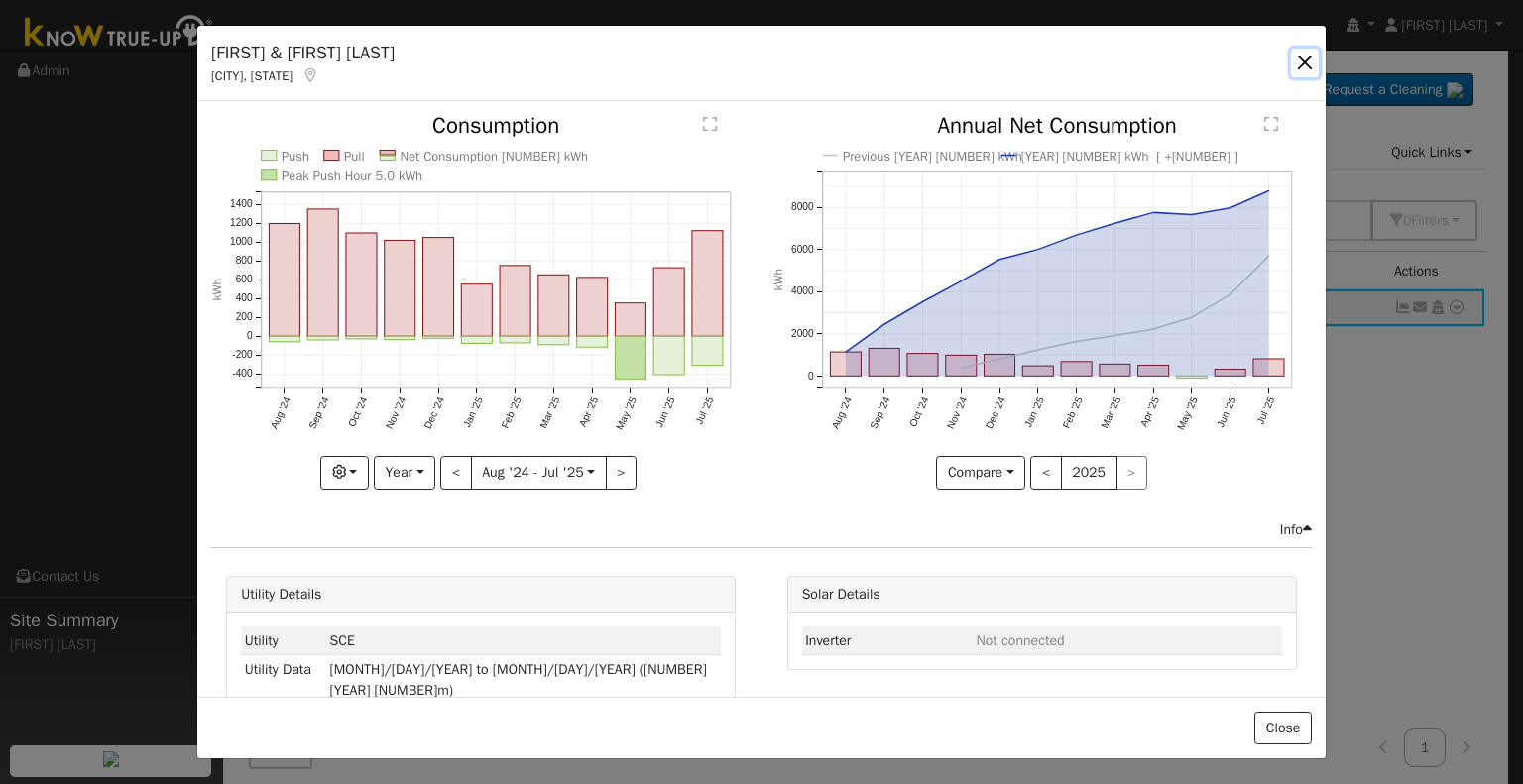 click at bounding box center (1305, 62) 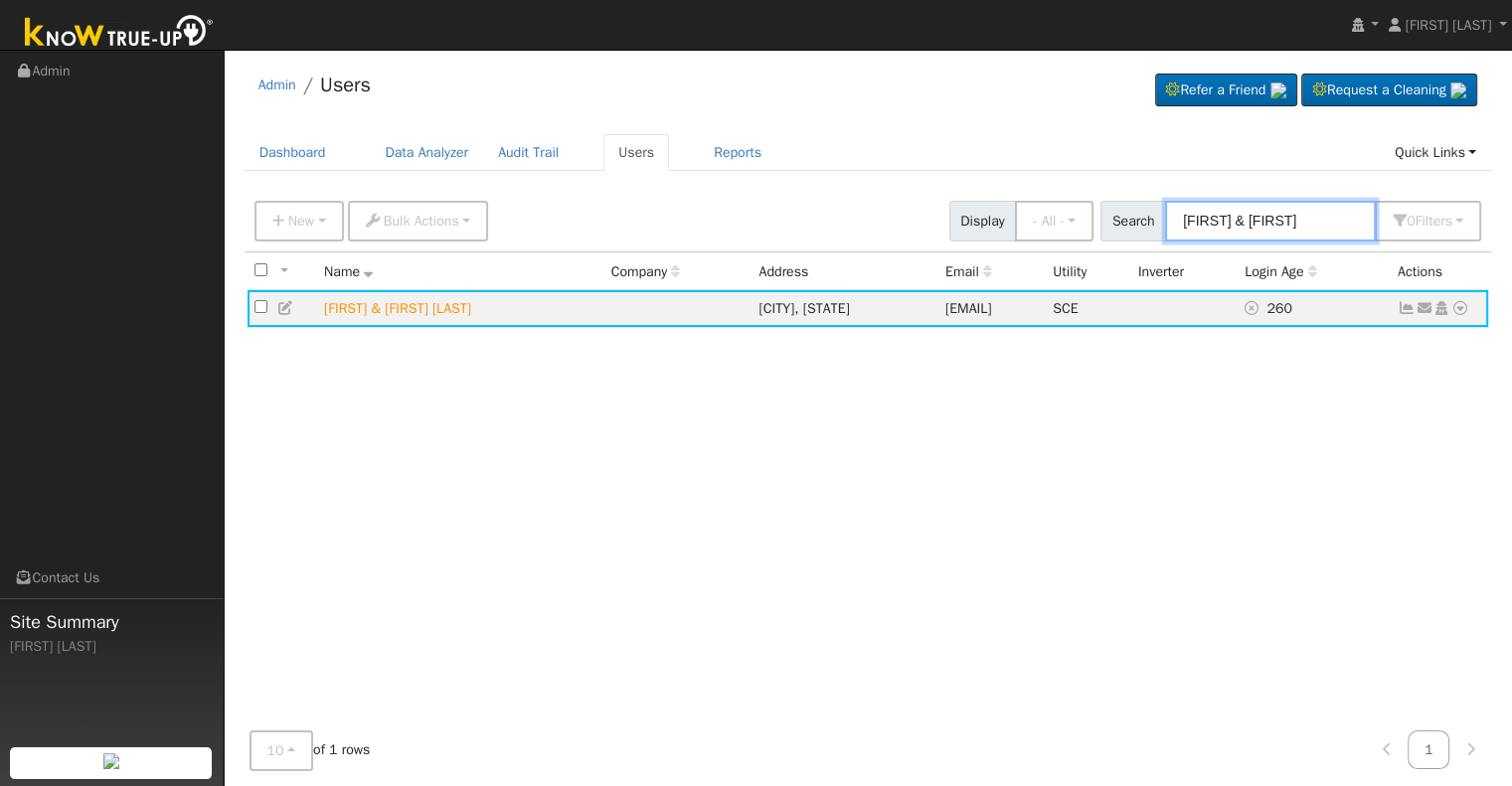 drag, startPoint x: 1326, startPoint y: 221, endPoint x: 1001, endPoint y: 250, distance: 326.29128 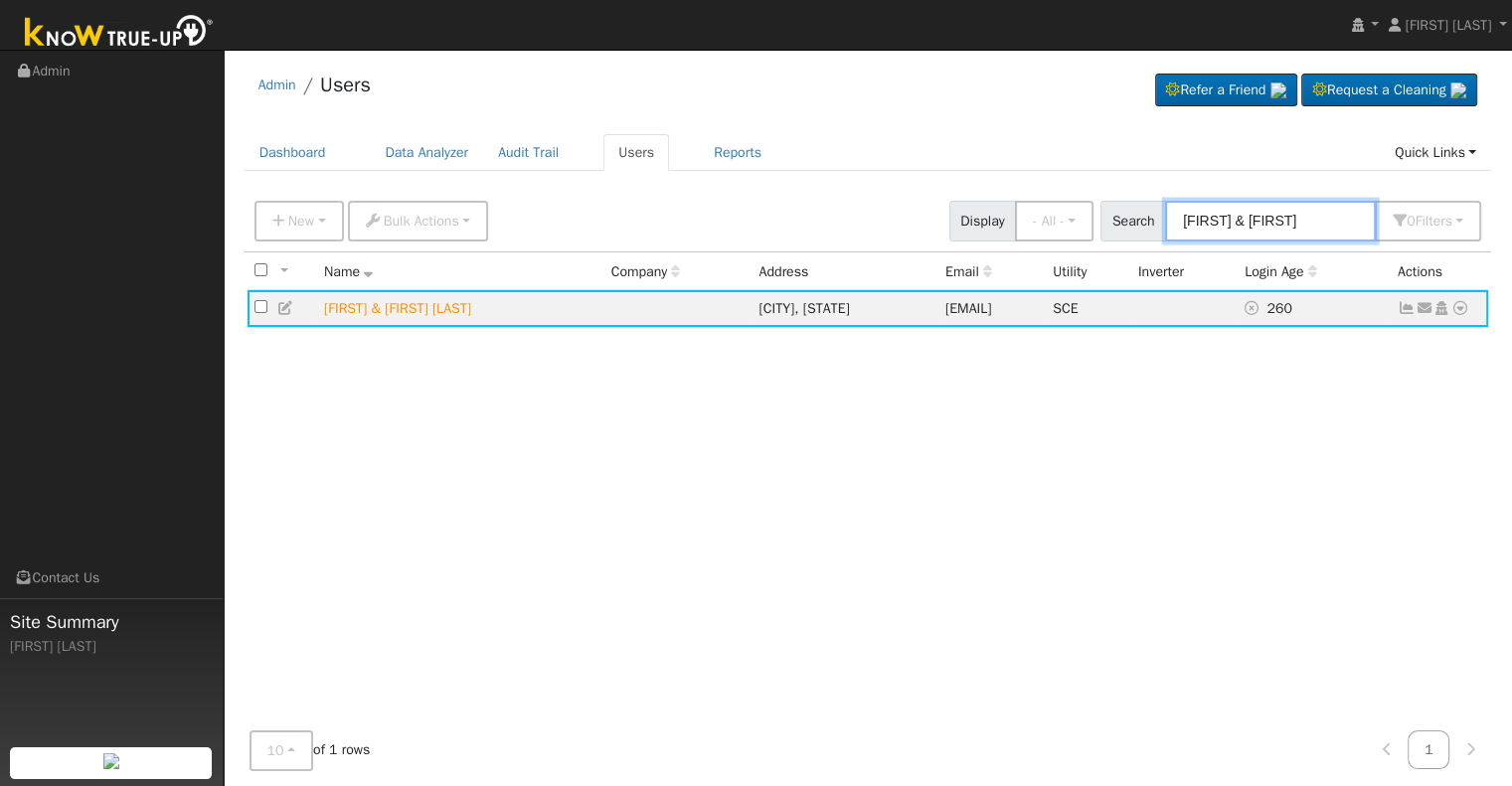 paste on "[FIRST] [LAST]" 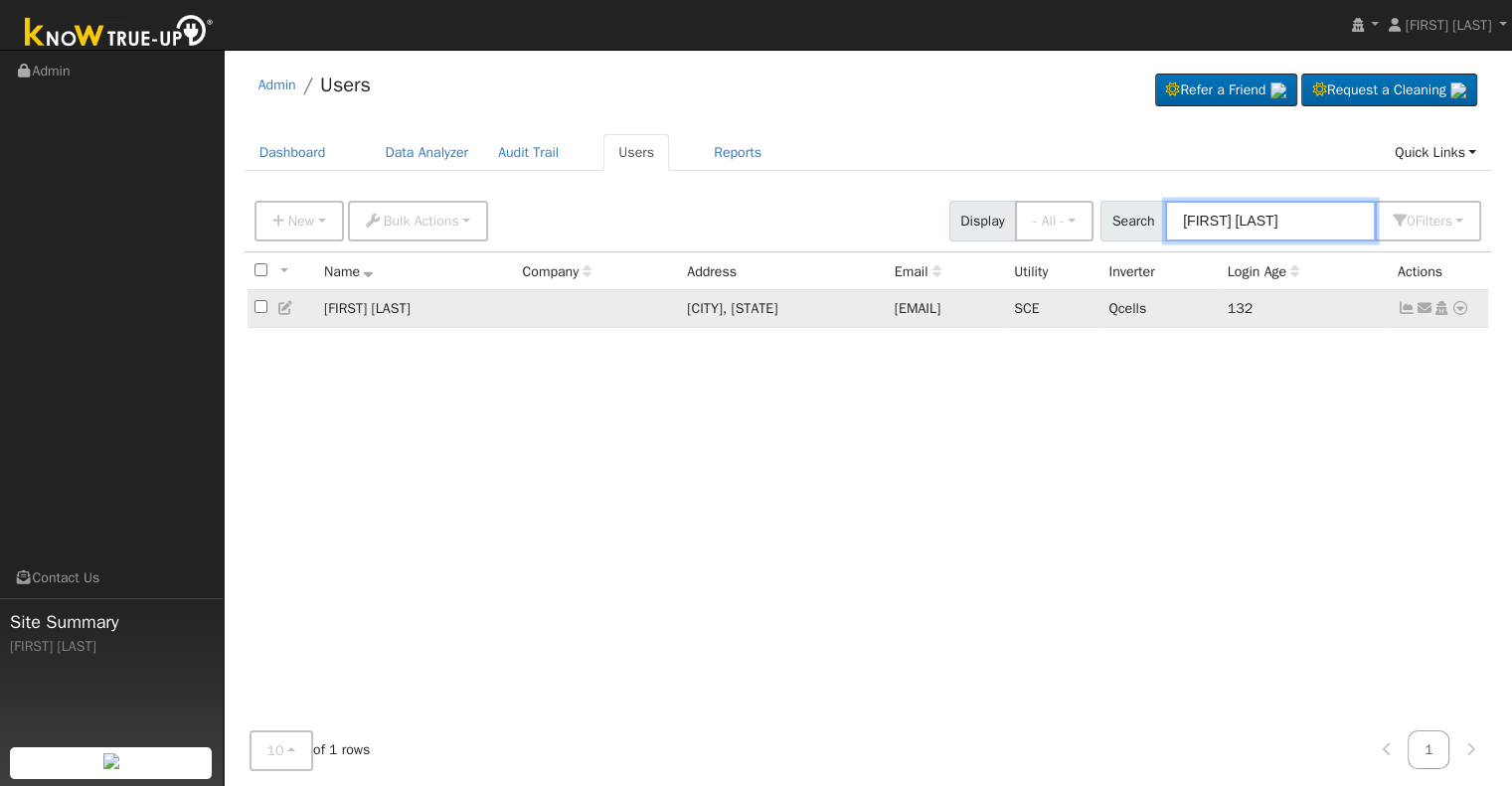type on "[FIRST] [LAST]" 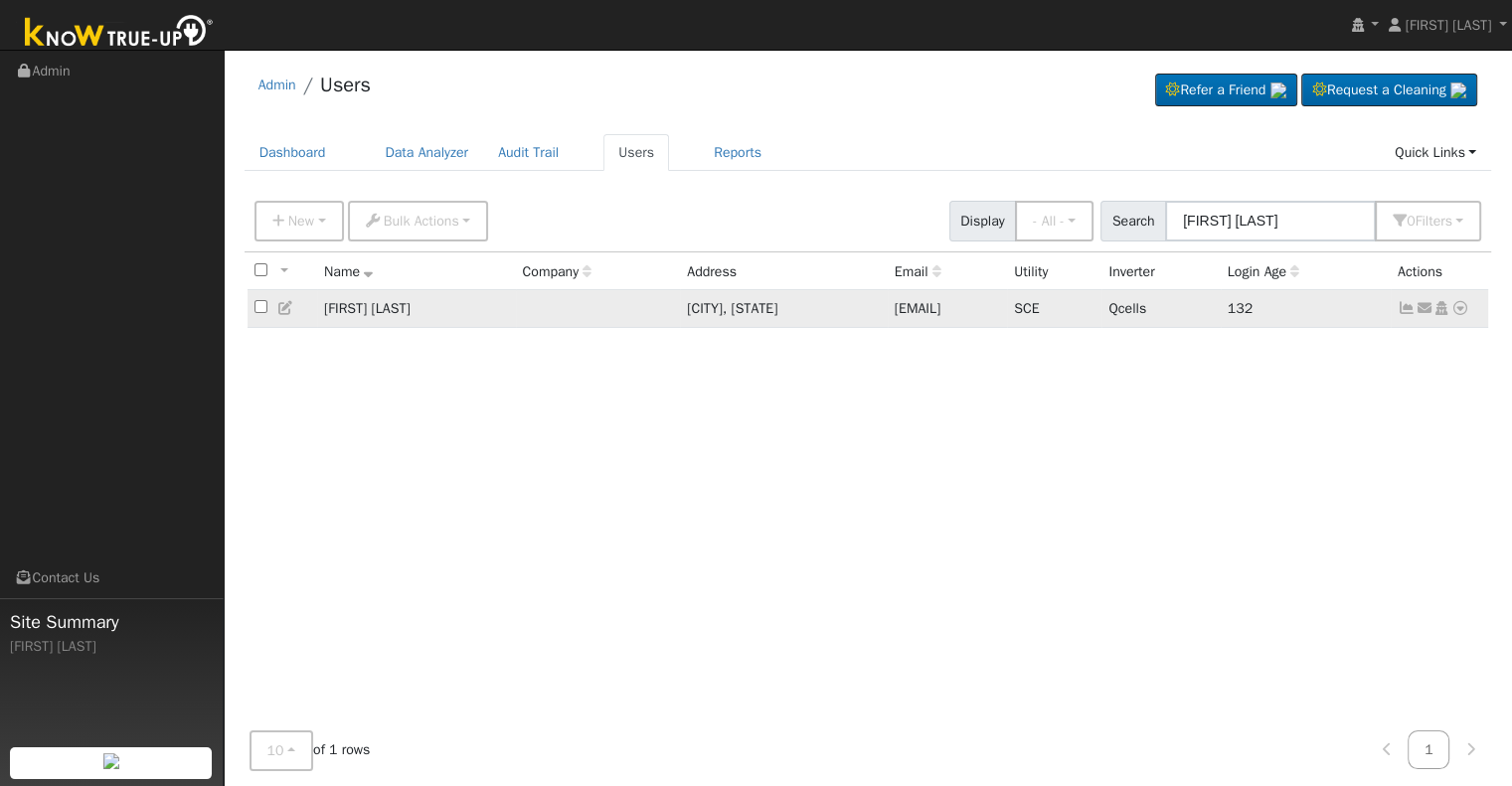 click at bounding box center (1407, 308) 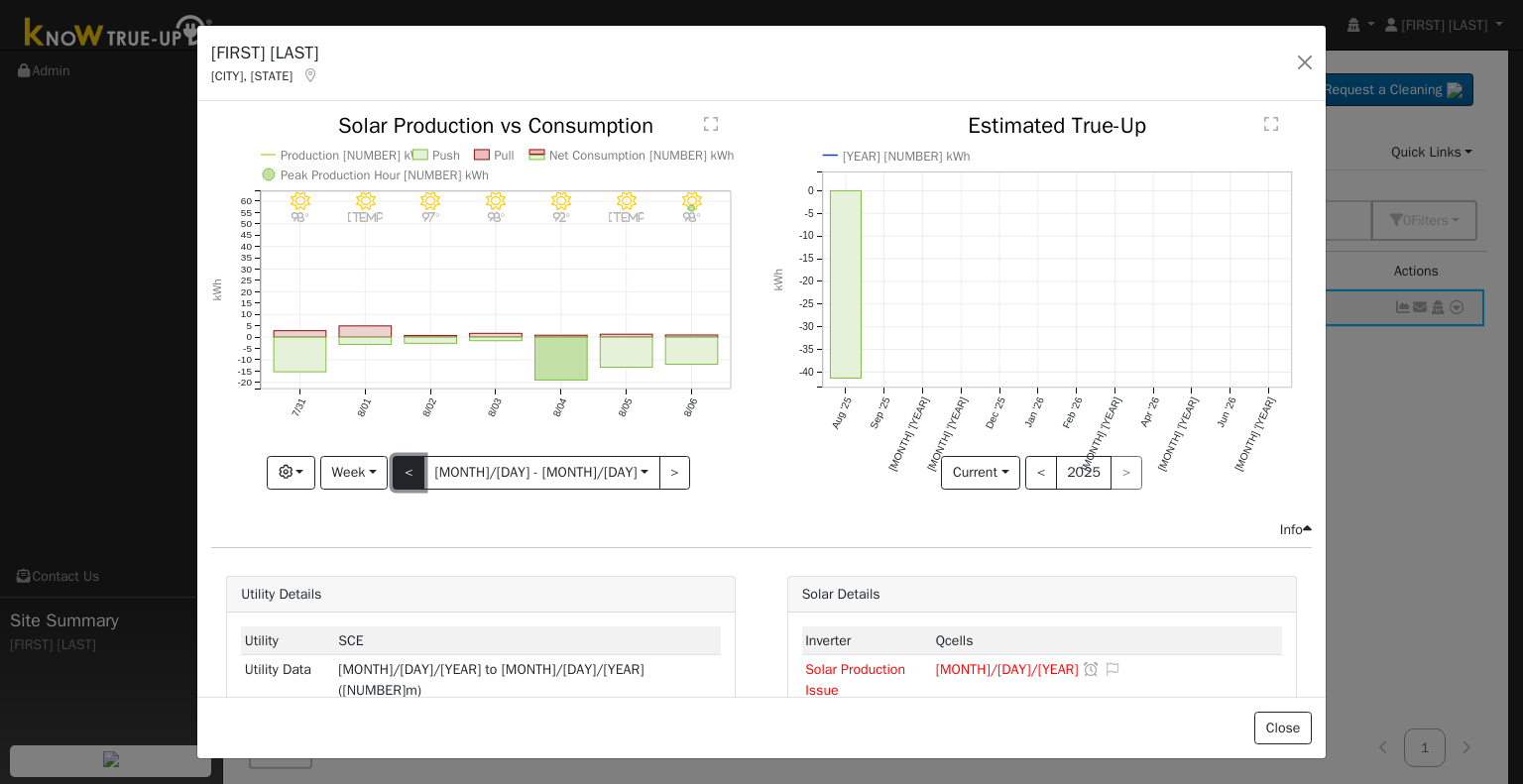 click on "<" at bounding box center (409, 473) 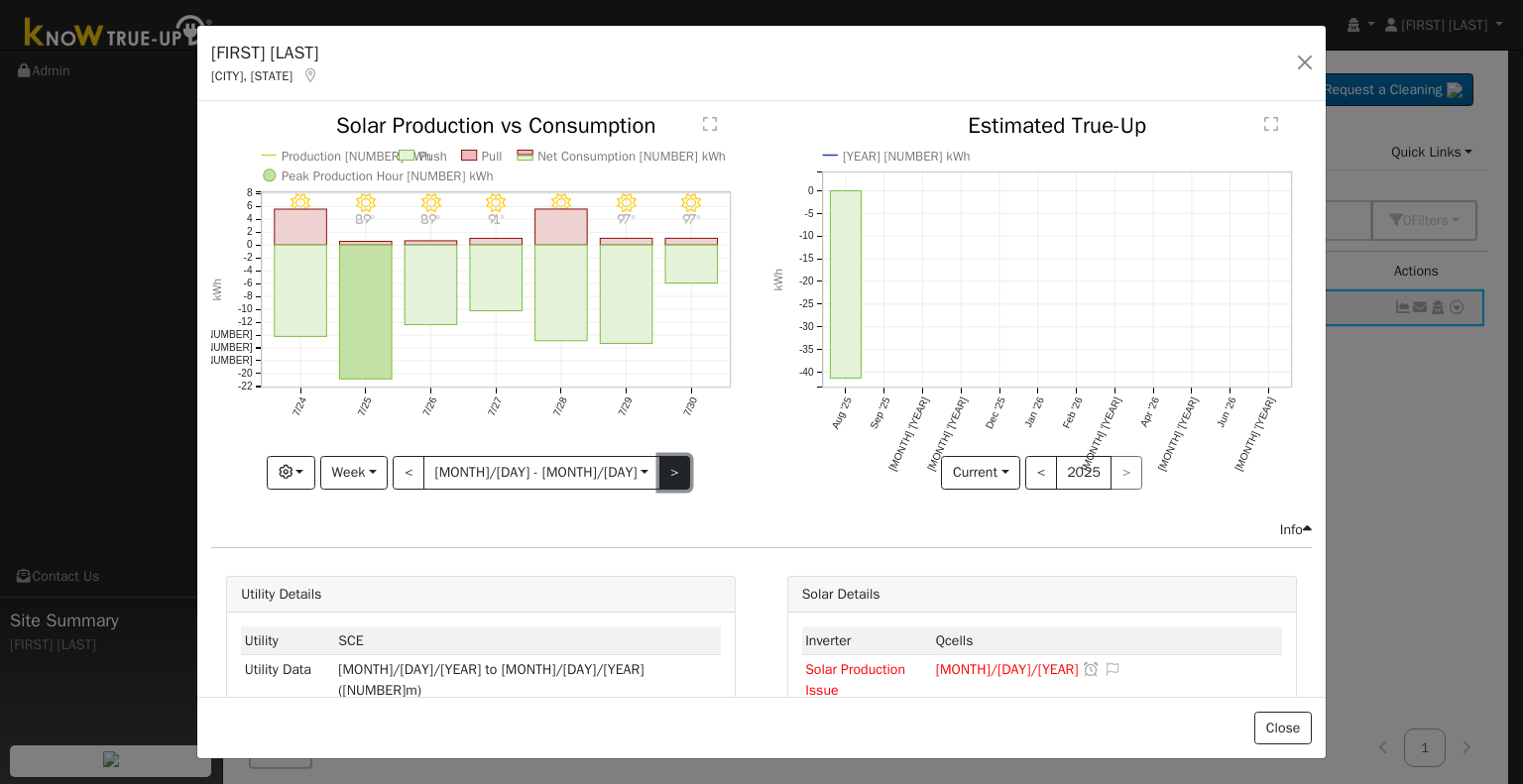 click on ">" at bounding box center [675, 473] 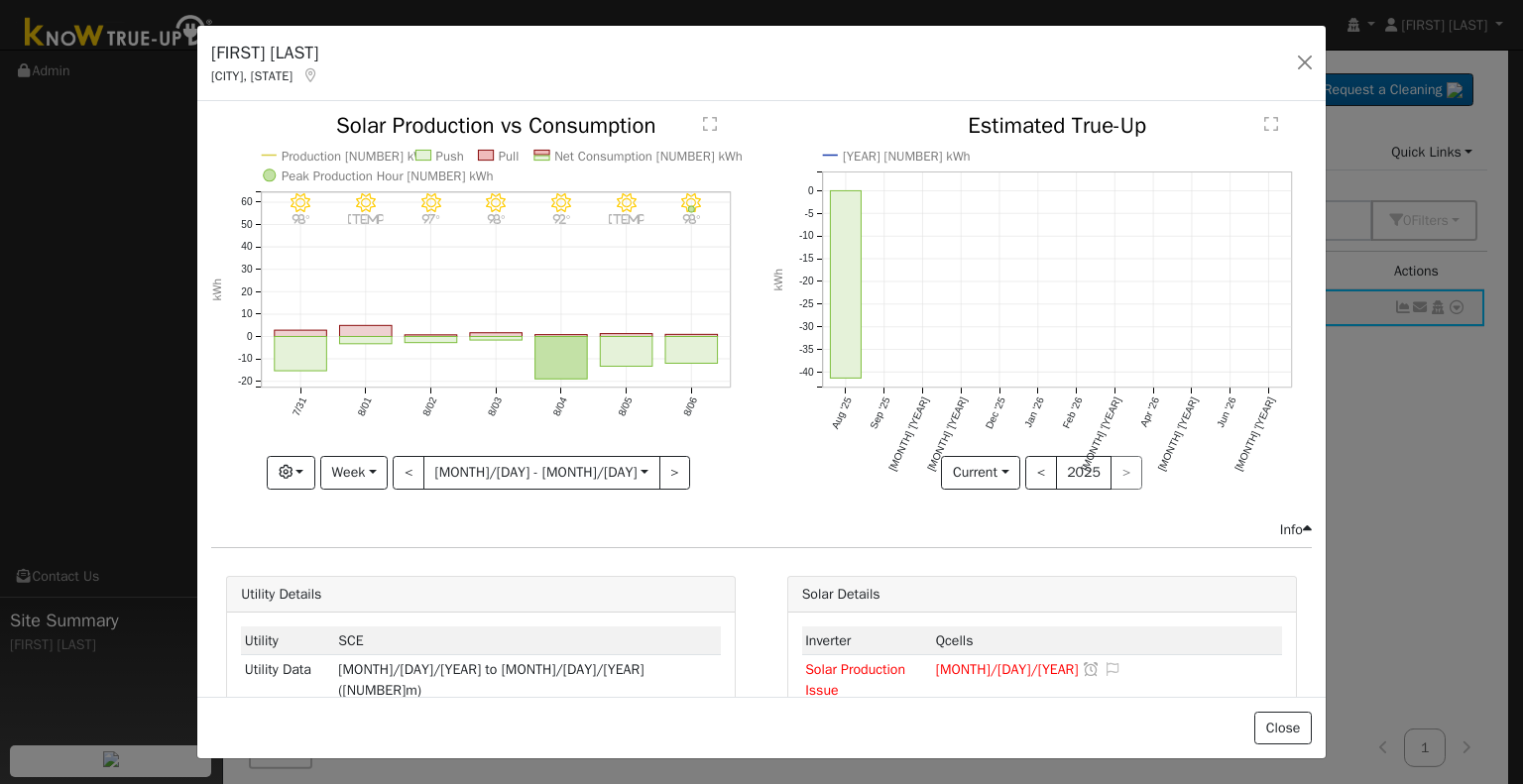 click on "[MONTH]/[DAY] - MostlyClear [TEMP] [MONTH]/[DAY] - Clear [TEMP] [MONTH]/[DAY] - Clear [TEMP] [MONTH]/[DAY] - Clear [TEMP] [MONTH]/[DAY] - Clear [TEMP] [MONTH]/[DAY] - Clear [TEMP] [MONTH]/[DAY] - Clear [TEMP] Production [NUMBER] kWh Push Pull Net Consumption [NUMBER] kWh Peak Production Hour [NUMBER] kWh [MONTH] [MONTH] [MONTH] [MONTH] [MONTH] [MONTH] [MONTH] -[NUMBER] -[NUMBER] 0 [NUMBER] [NUMBER] [NUMBER] [NUMBER]  Solar Production vs Consumption kWh onclick="" onclick="" onclick="" onclick="" onclick="" onclick="" onclick="" onclick="" onclick="" onclick="" onclick="" onclick="" onclick="" onclick="" onclick="" onclick="" onclick="" onclick="" onclick="" onclick="" onclick=""" 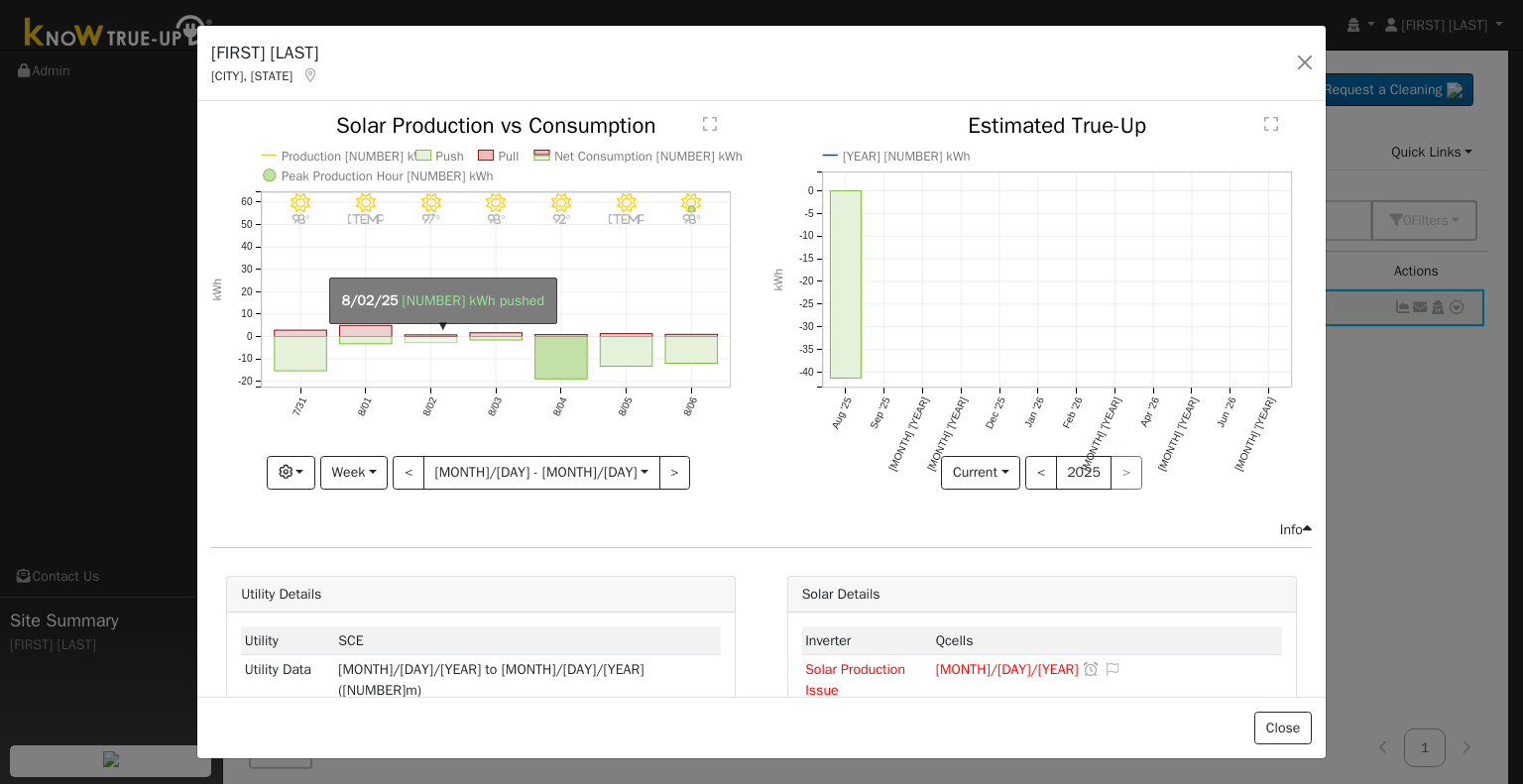 click on "onclick=""" 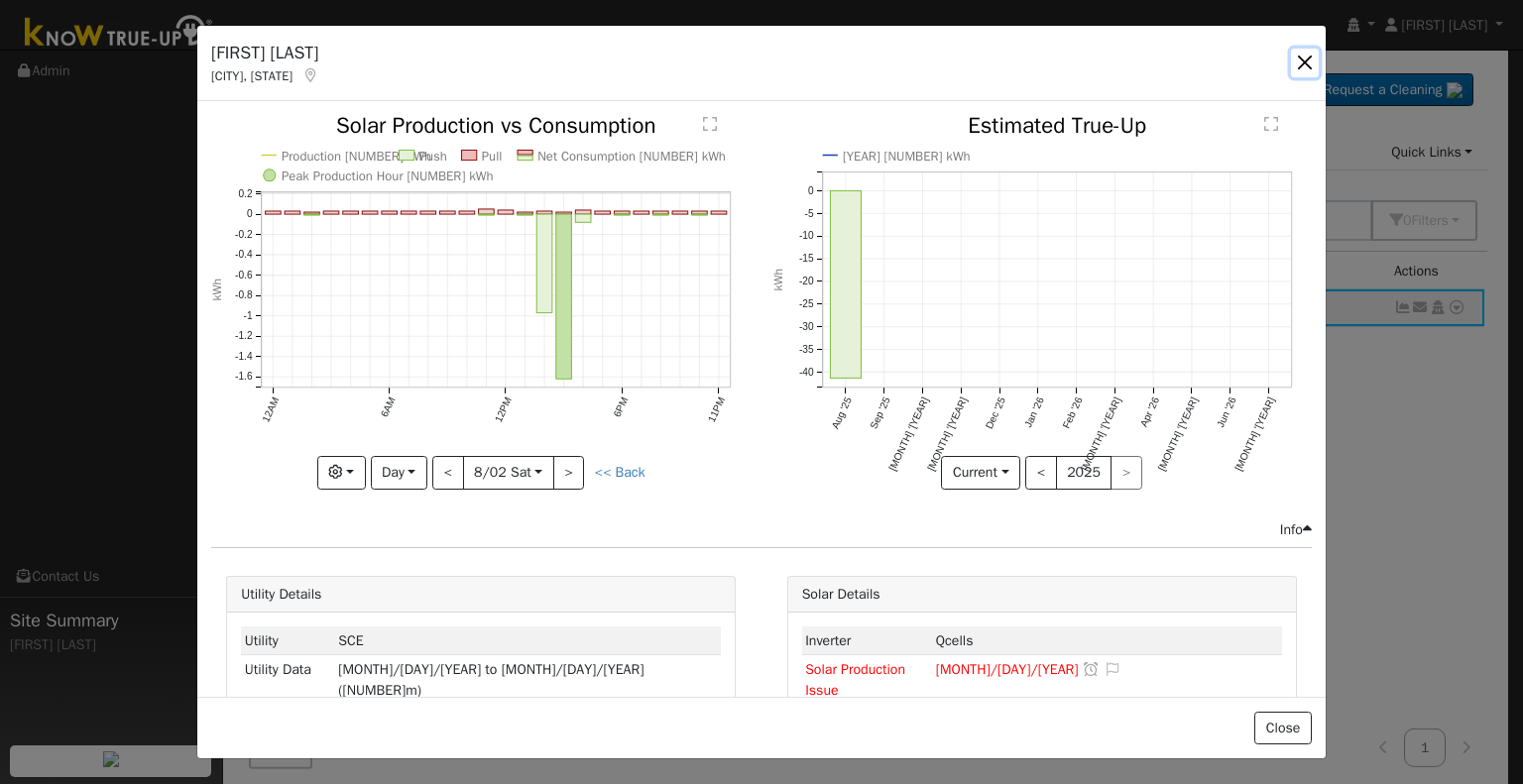 click at bounding box center (1305, 62) 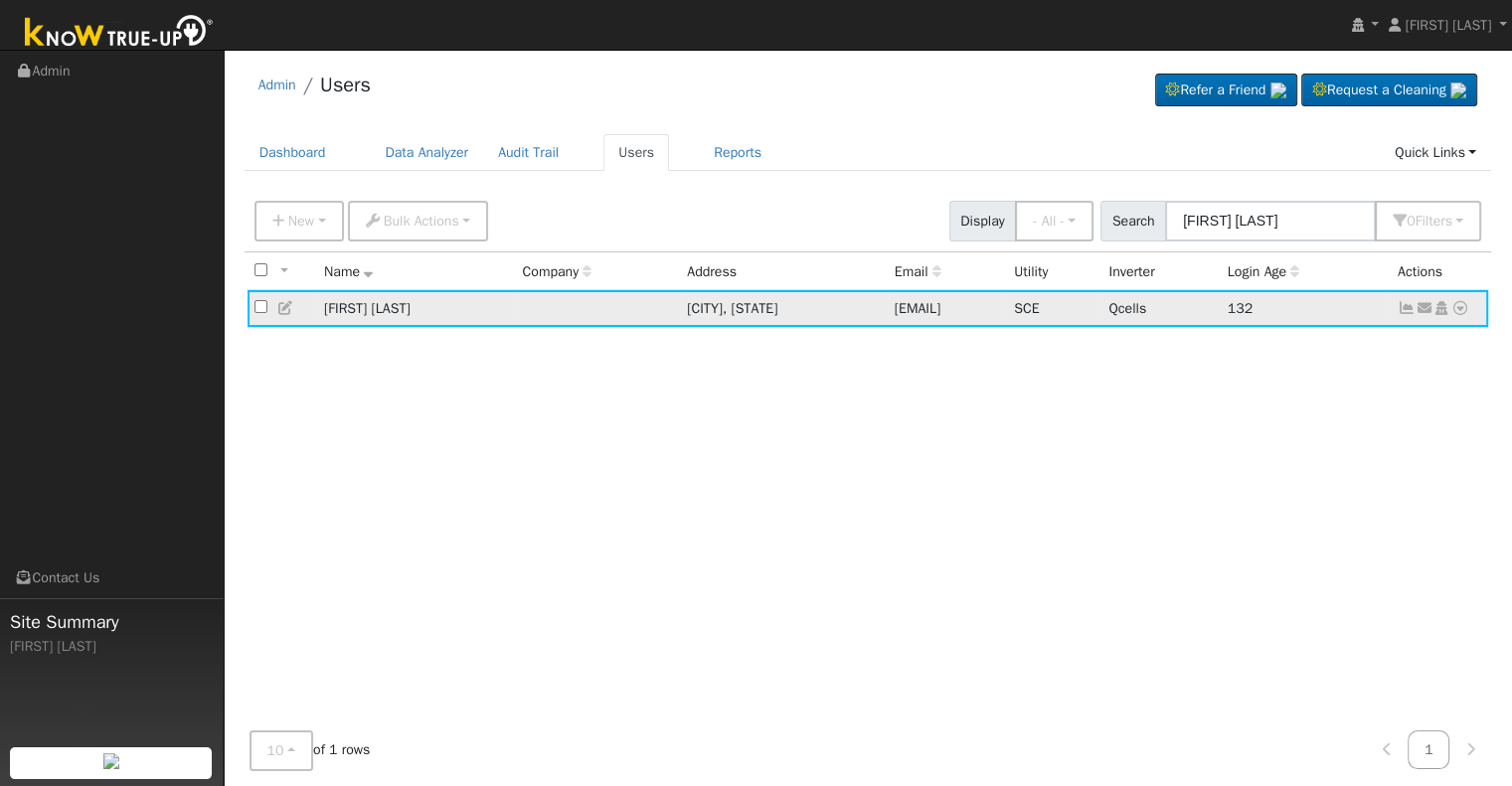 click at bounding box center (1407, 308) 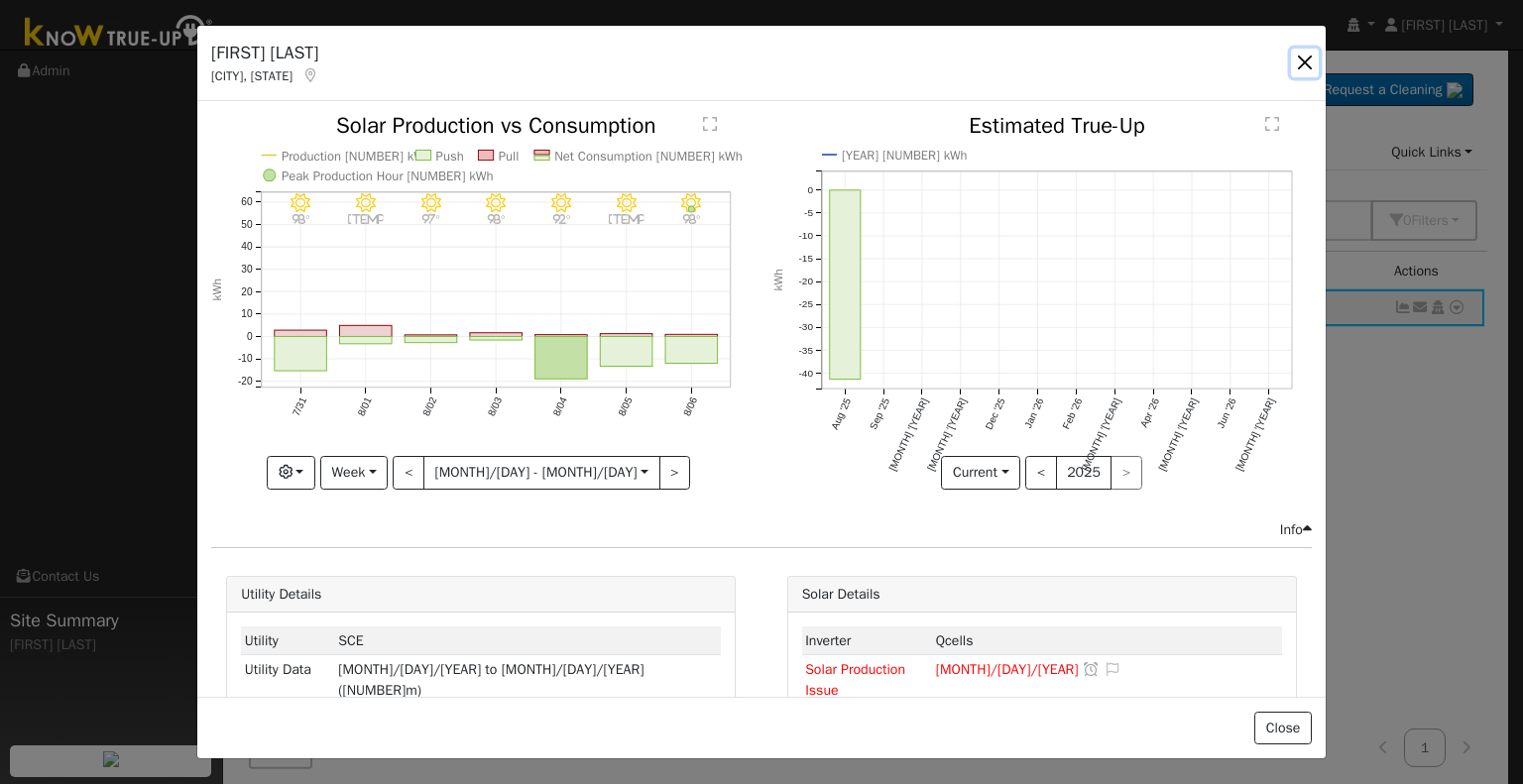 click at bounding box center [1305, 62] 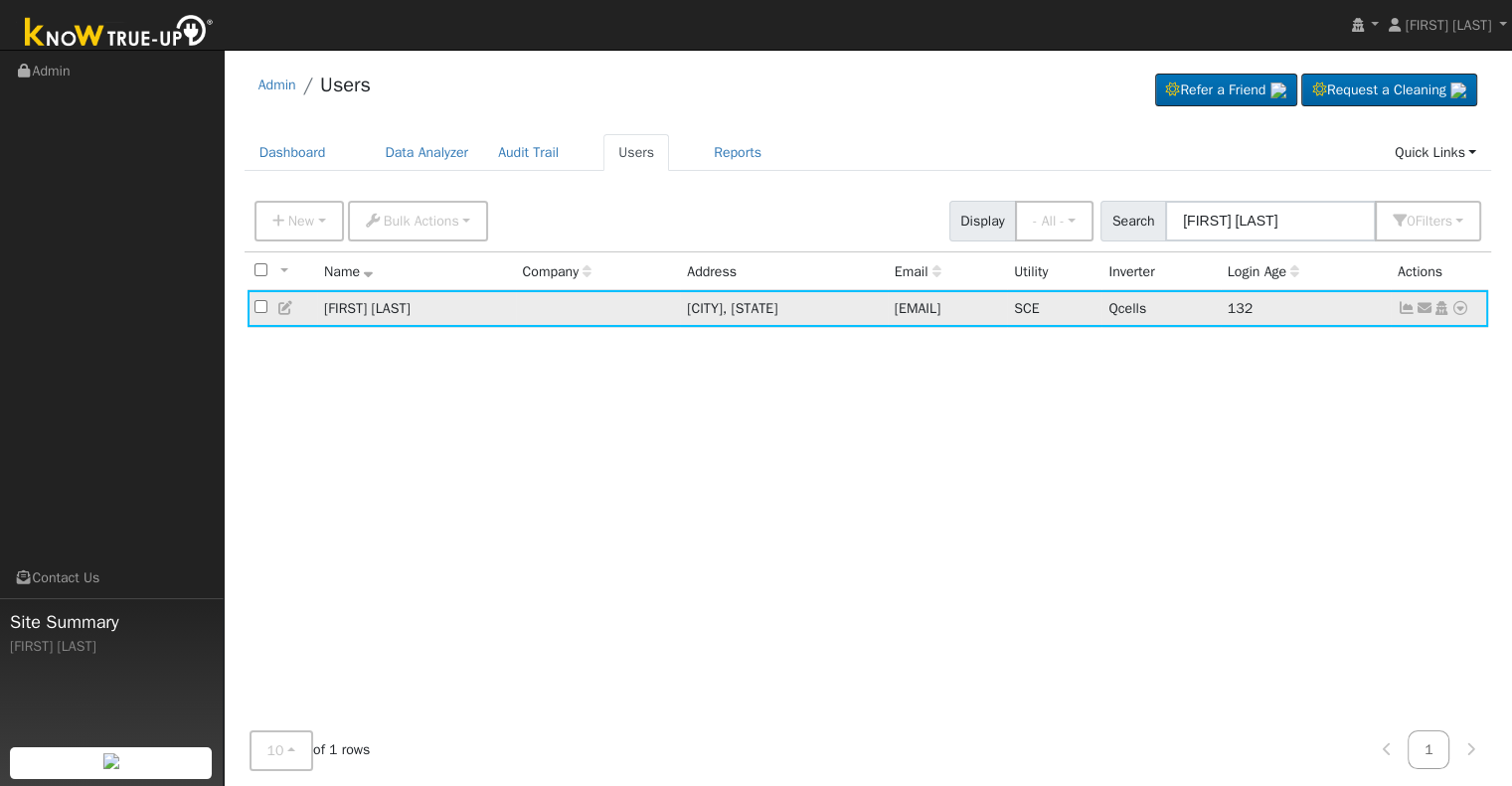 click at bounding box center (1460, 308) 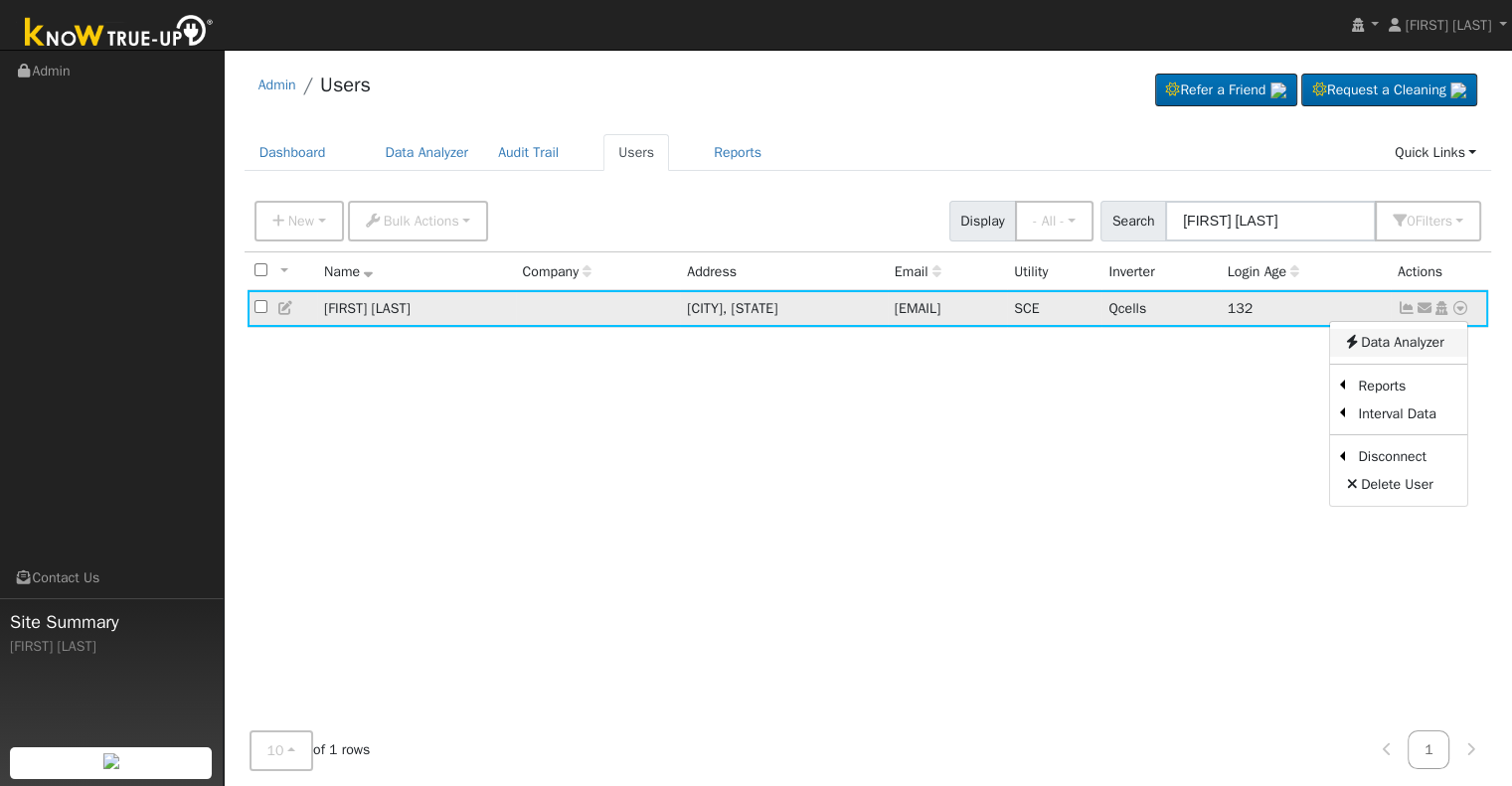 click on "Data Analyzer" at bounding box center [1398, 343] 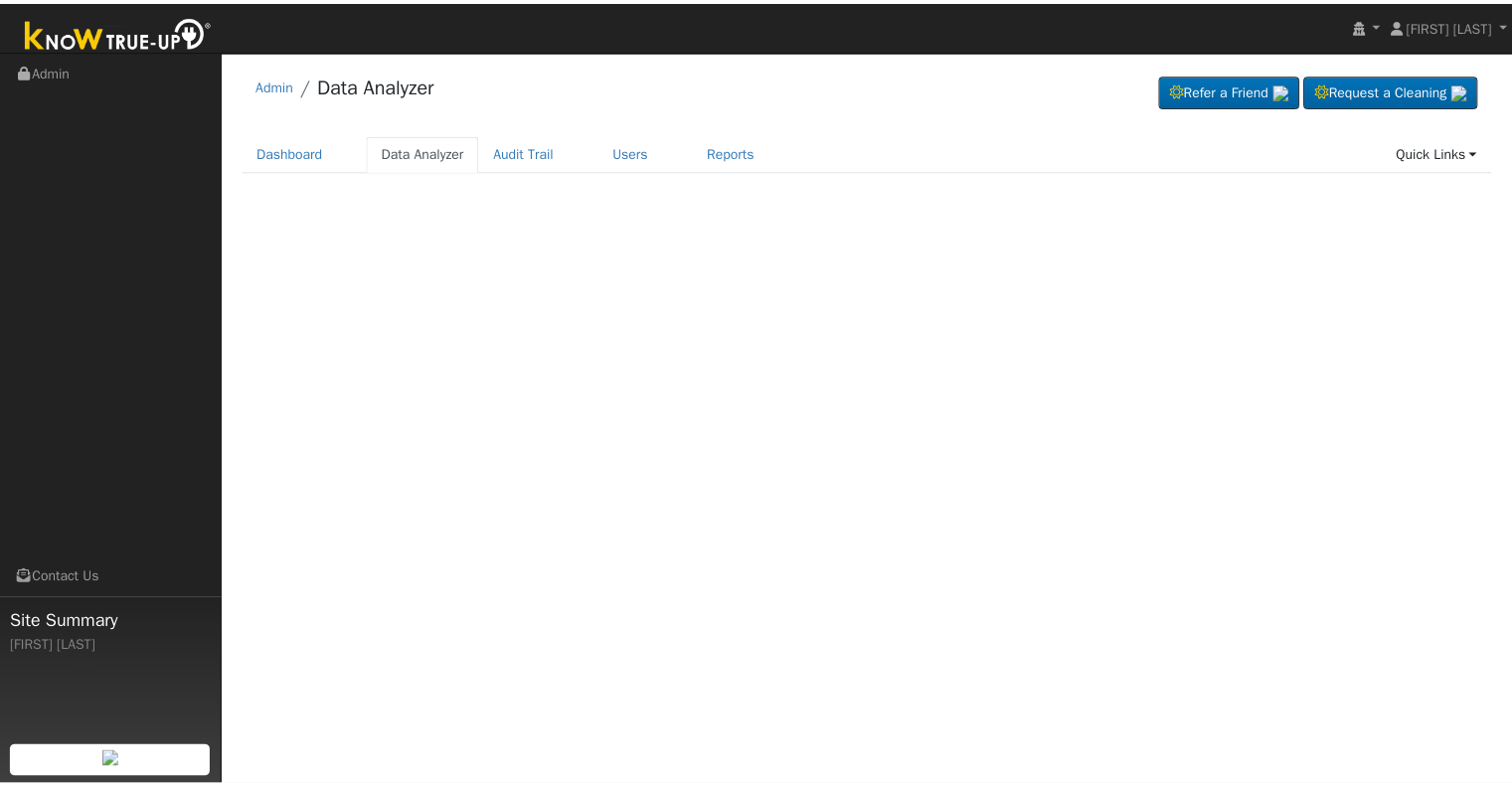scroll, scrollTop: 0, scrollLeft: 0, axis: both 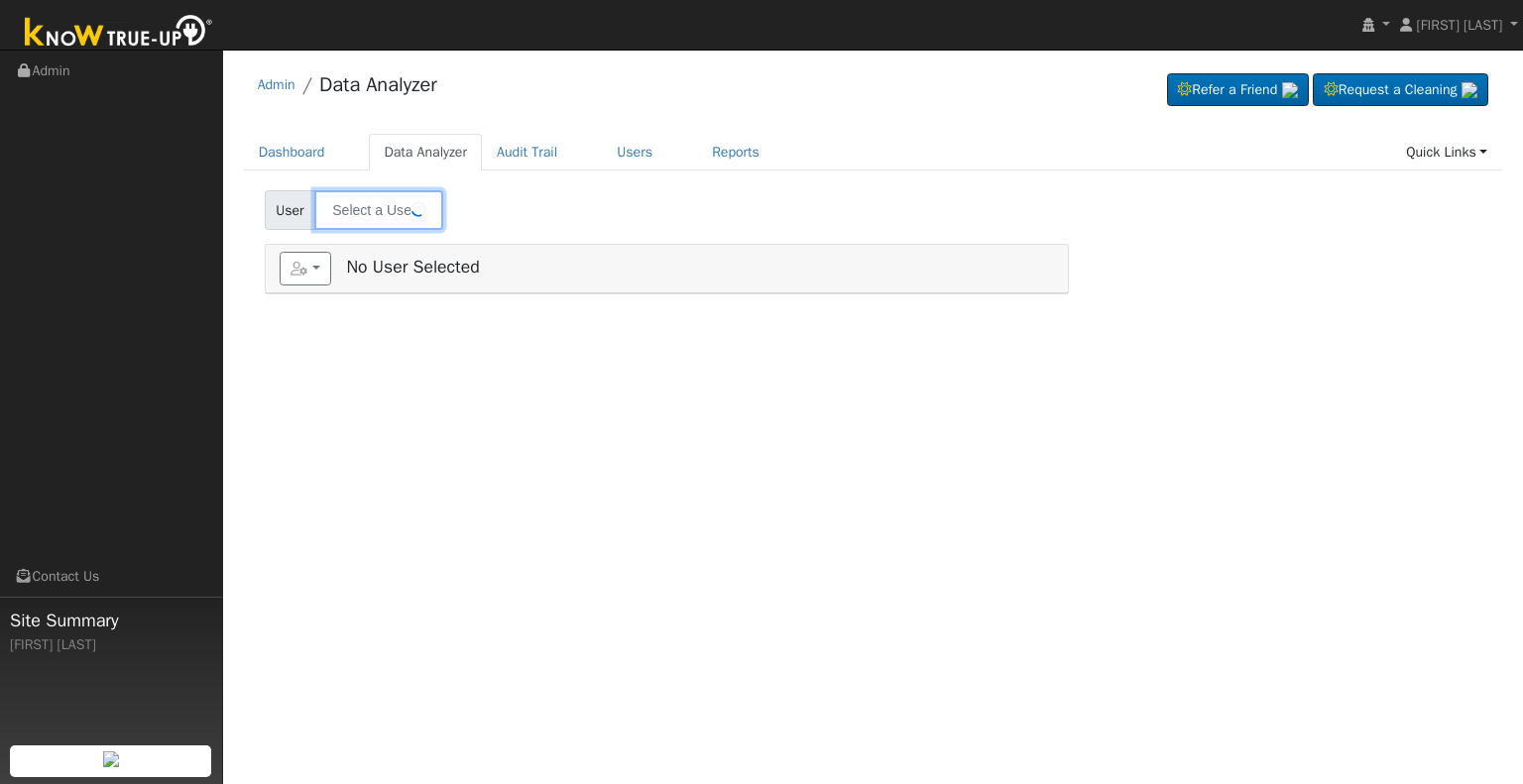 type on "[FIRST] [LAST]" 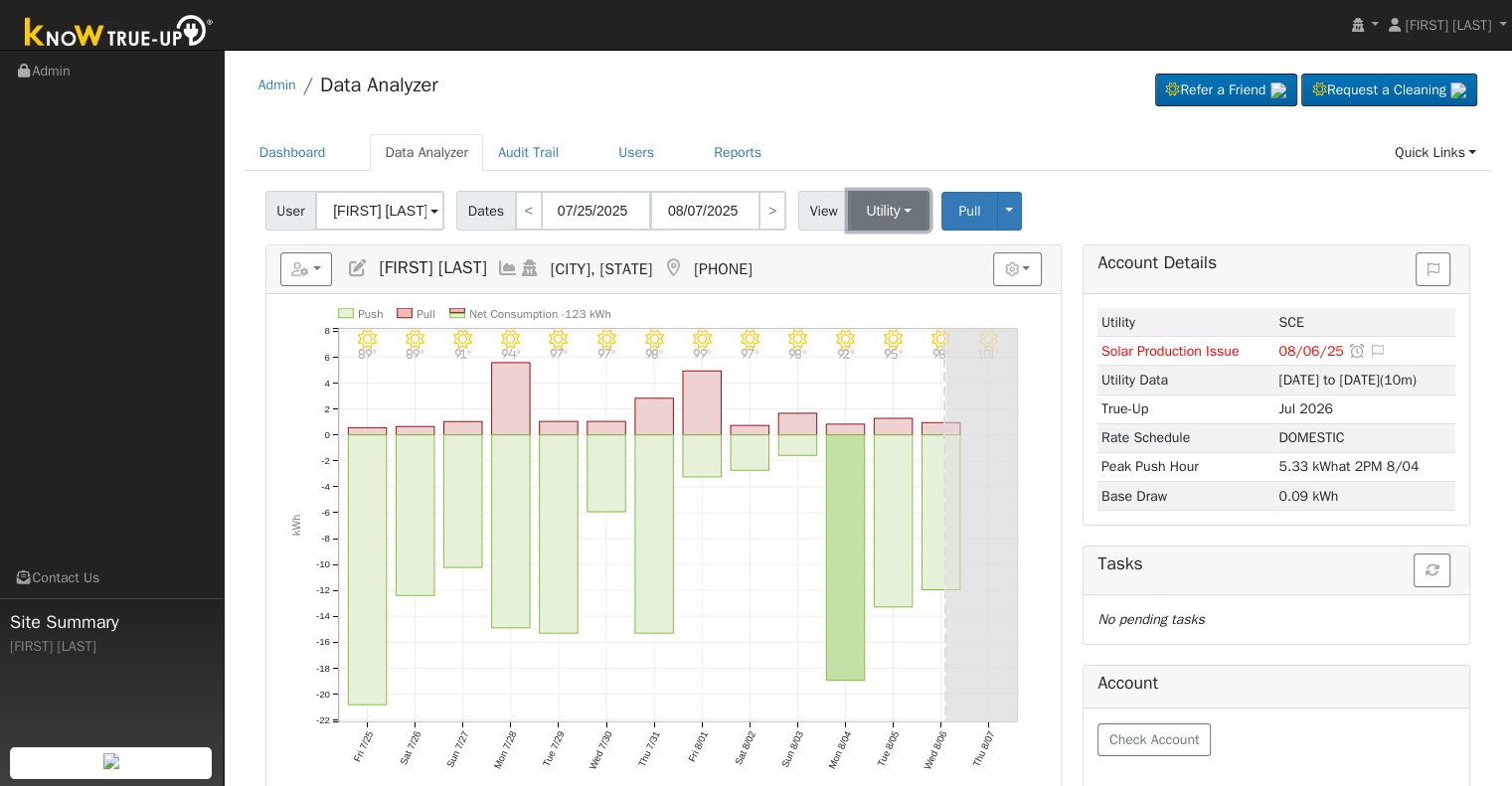 click on "Utility" at bounding box center [889, 211] 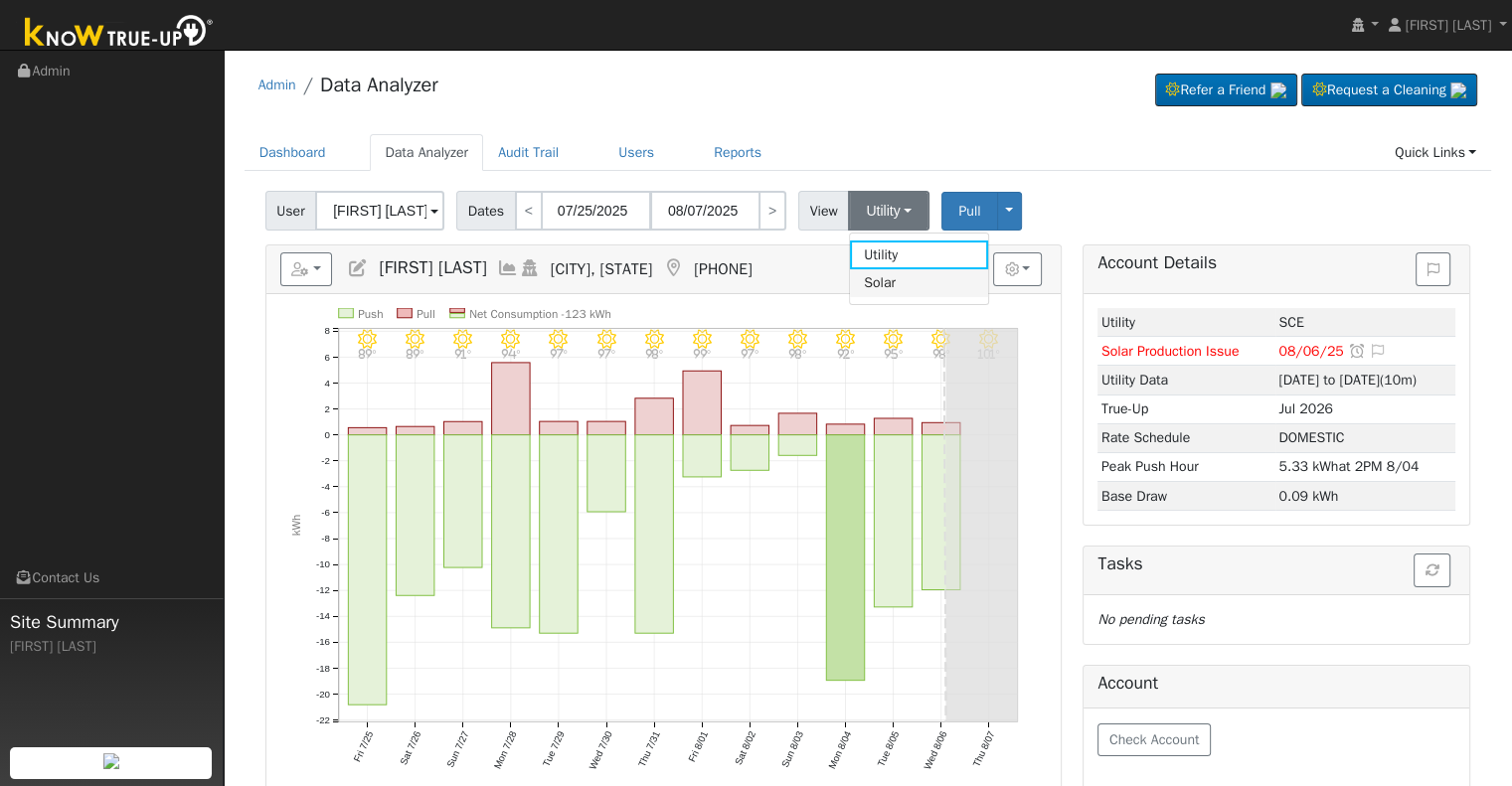click on "Solar" at bounding box center [919, 283] 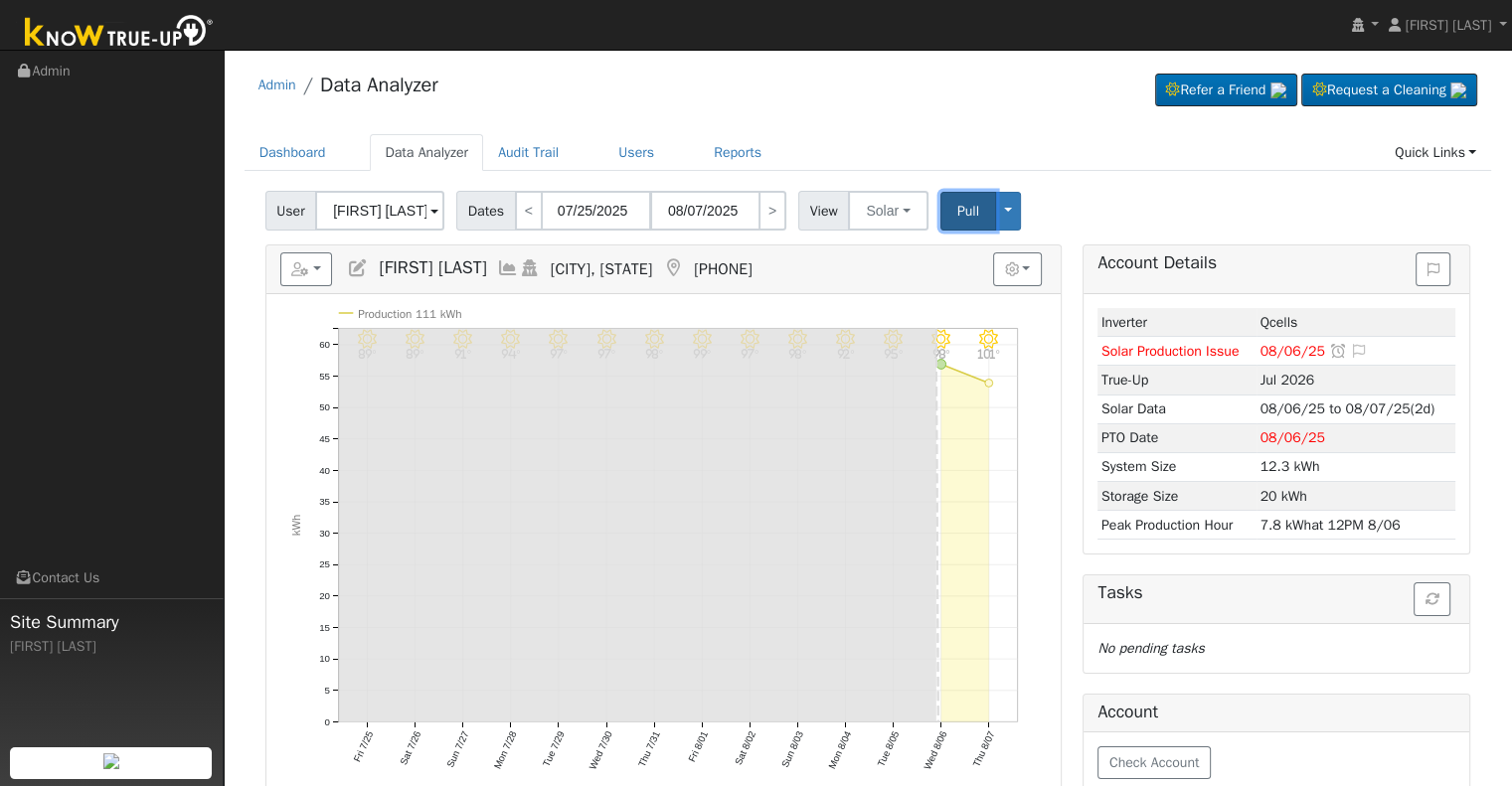 click on "Pull" at bounding box center (968, 211) 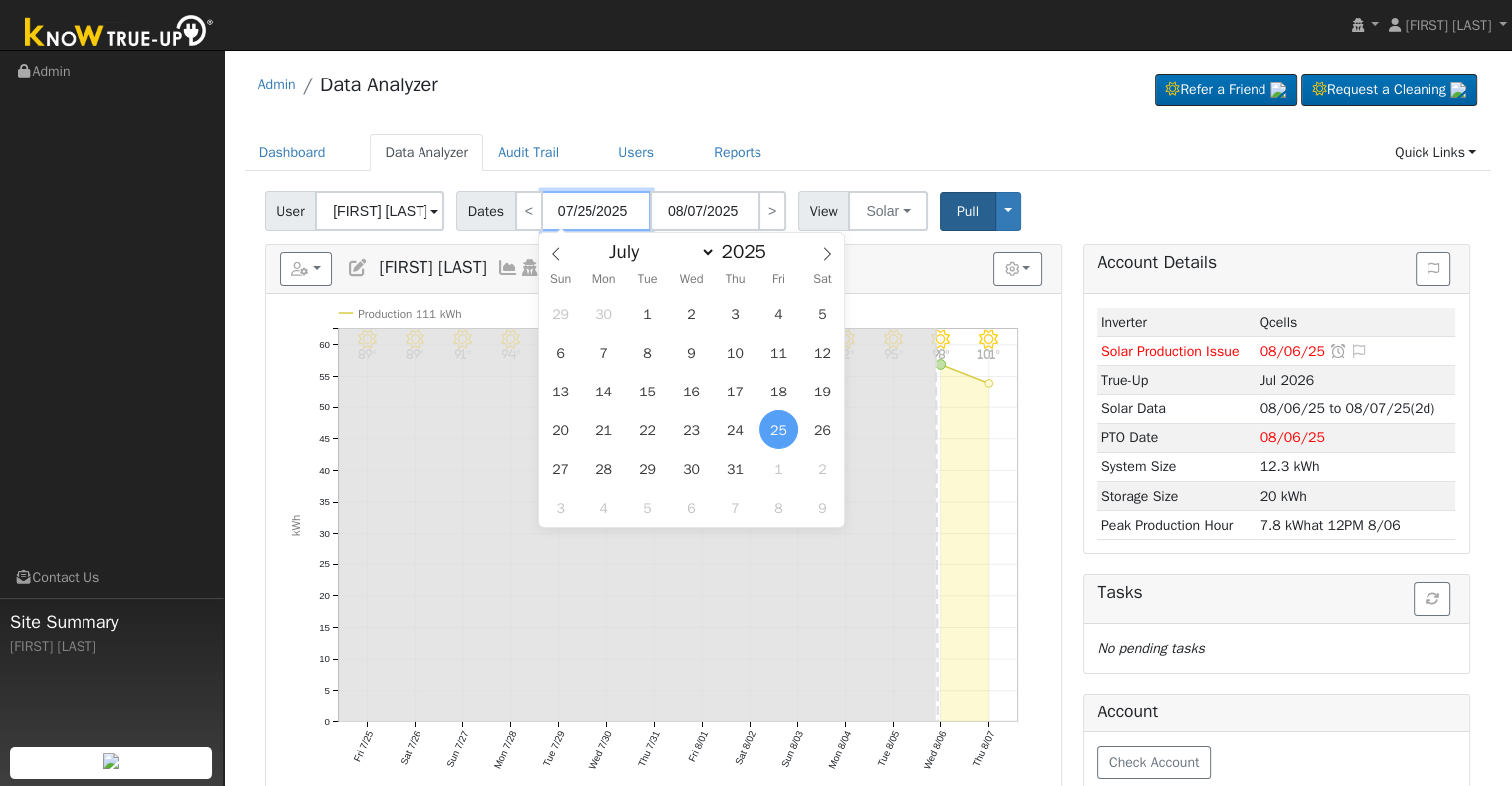 click on "07/25/2025" at bounding box center (596, 211) 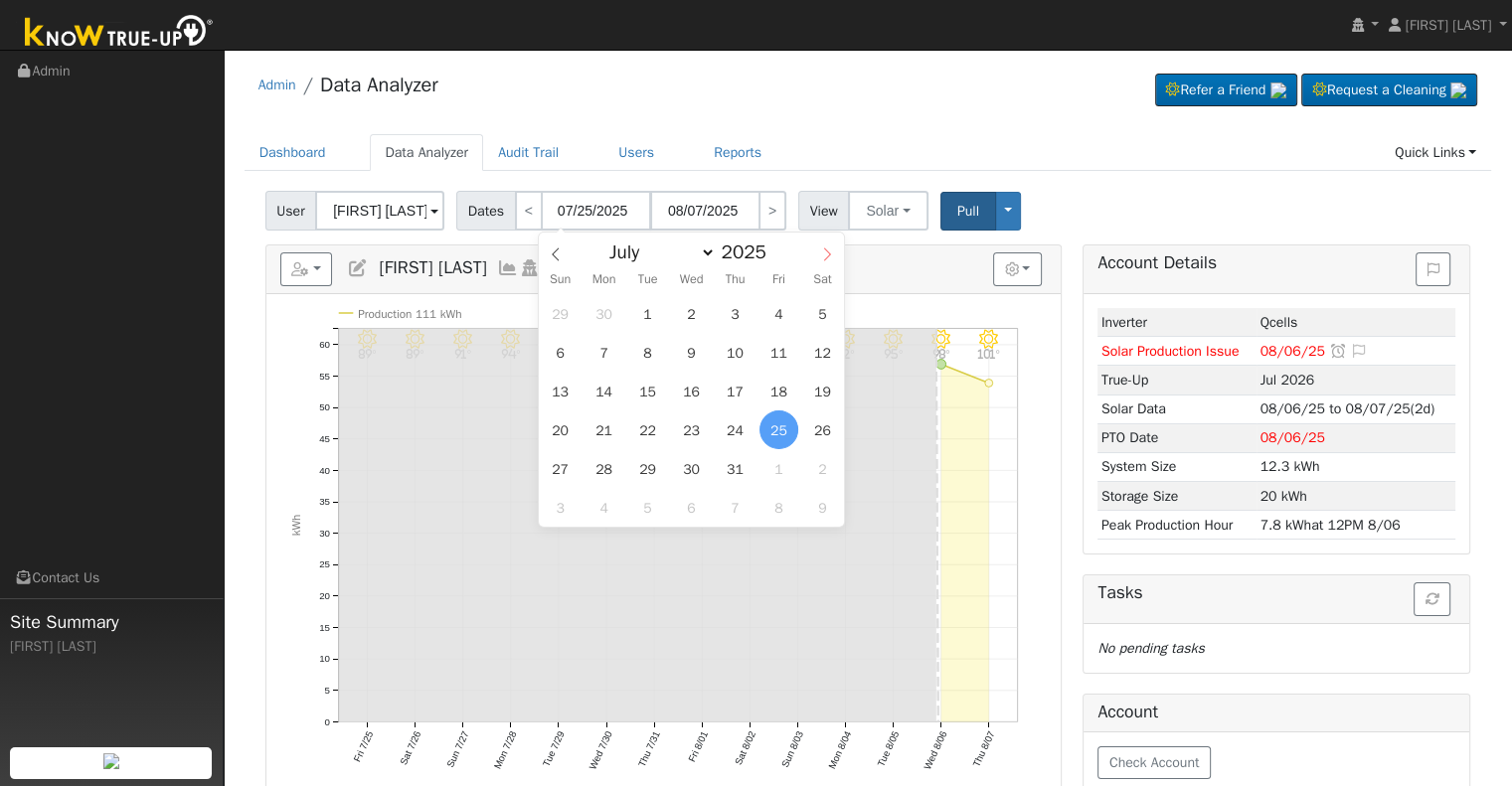 click 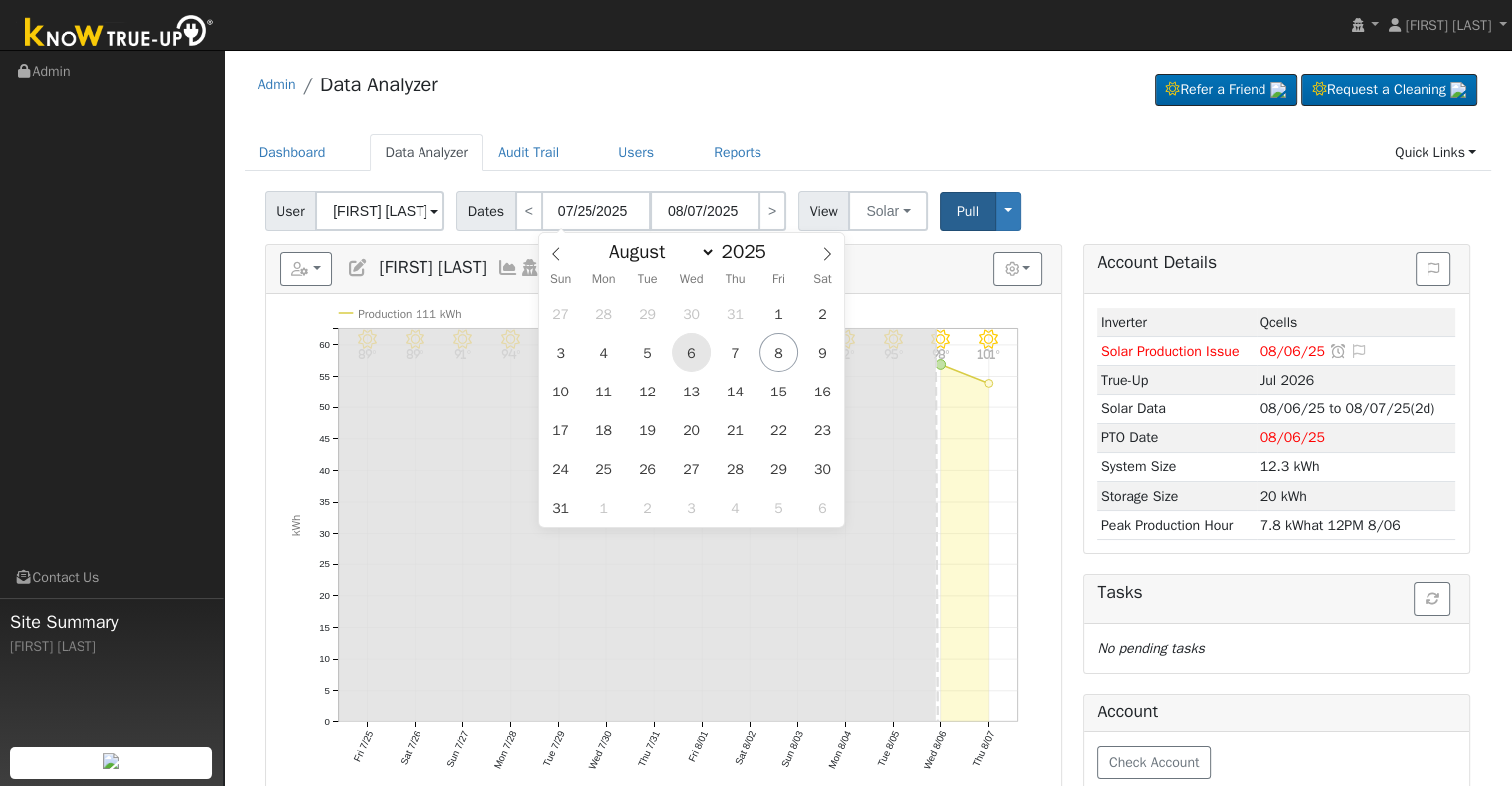 click on "6" at bounding box center (691, 352) 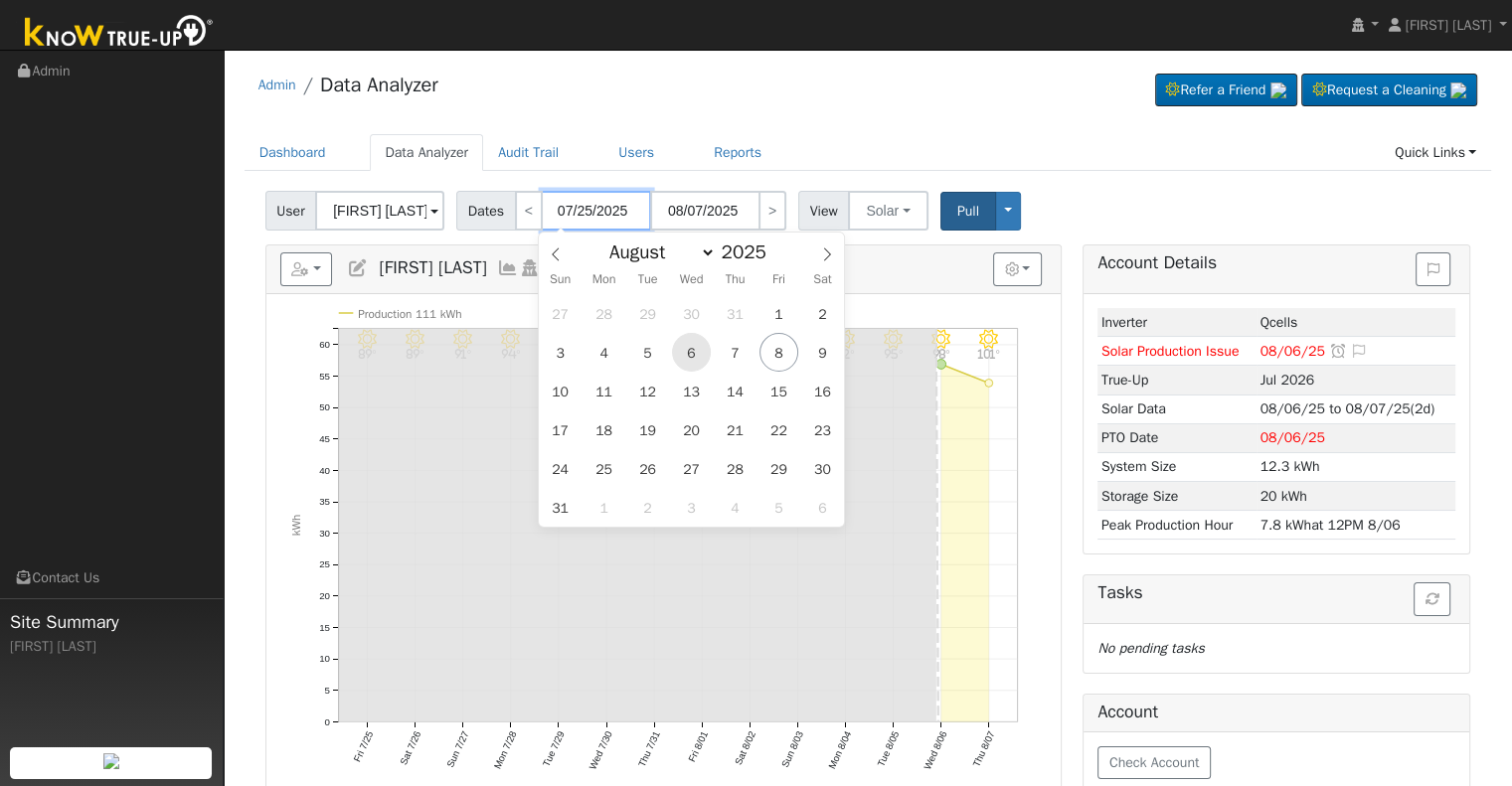 type on "08/06/2025" 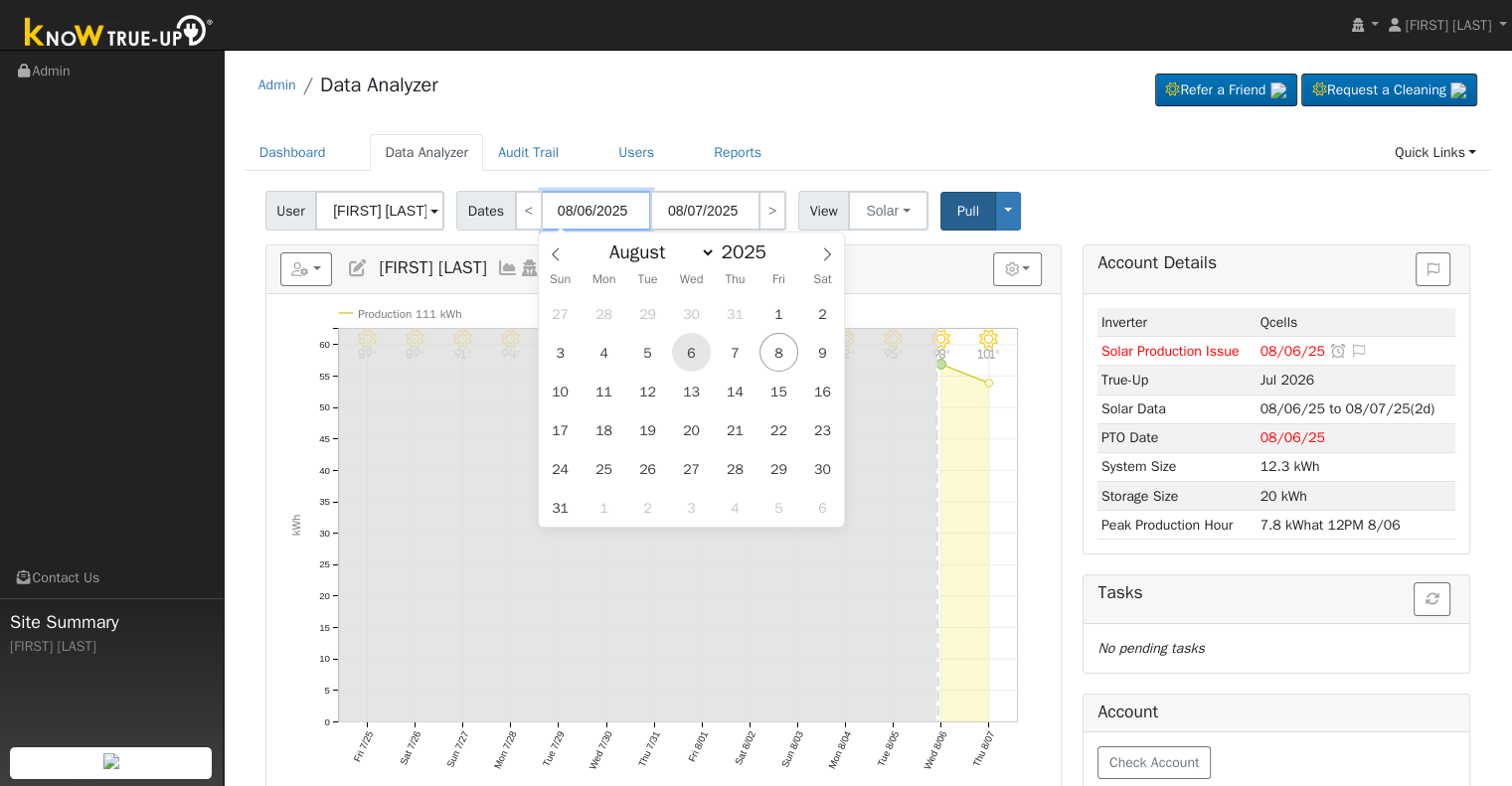 type on "08/19/2025" 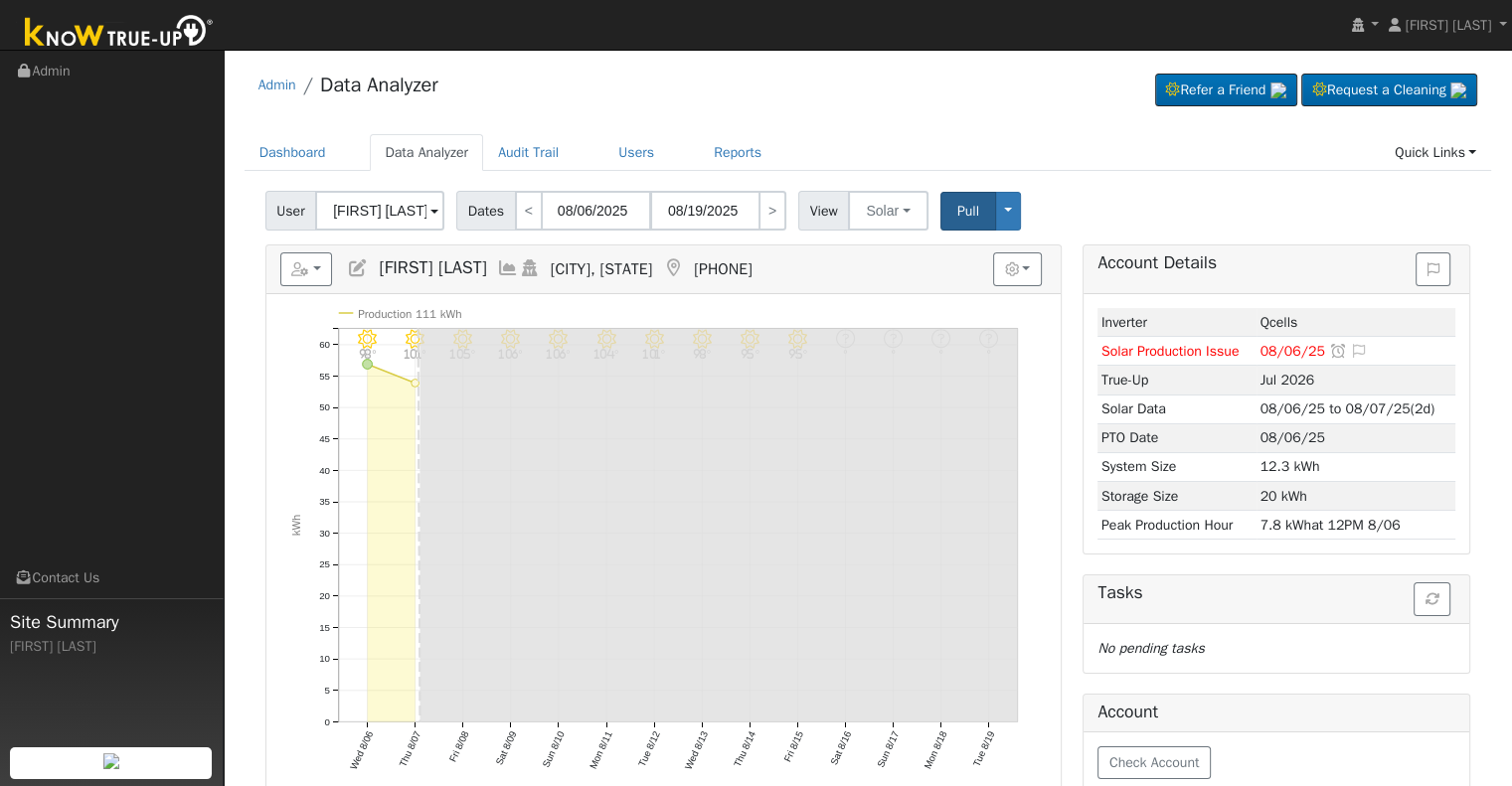 click on "Admin
Data Analyzer
Refer a Friend
Request a Cleaning" at bounding box center (868, 563) 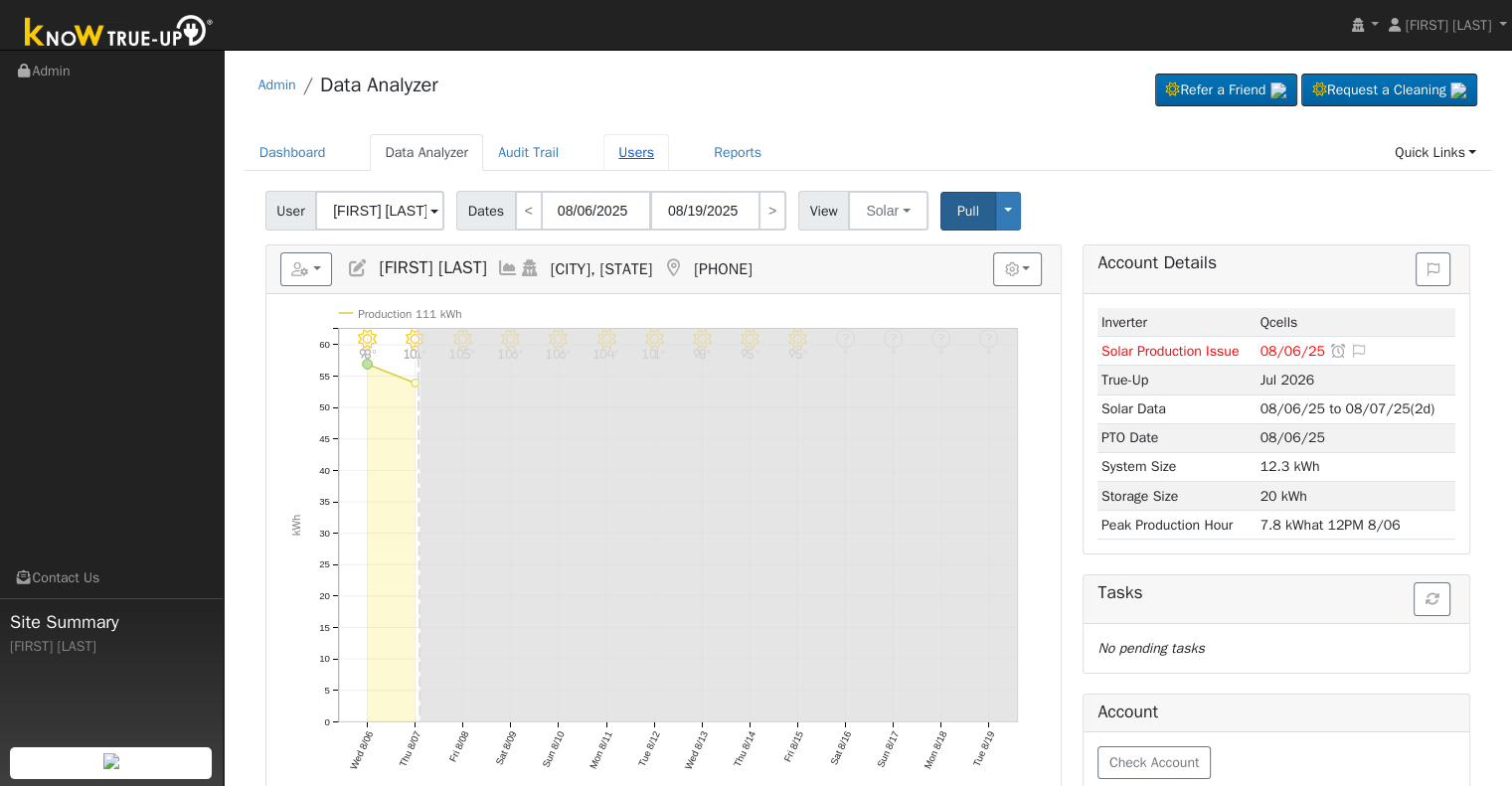 click on "Users" at bounding box center (636, 152) 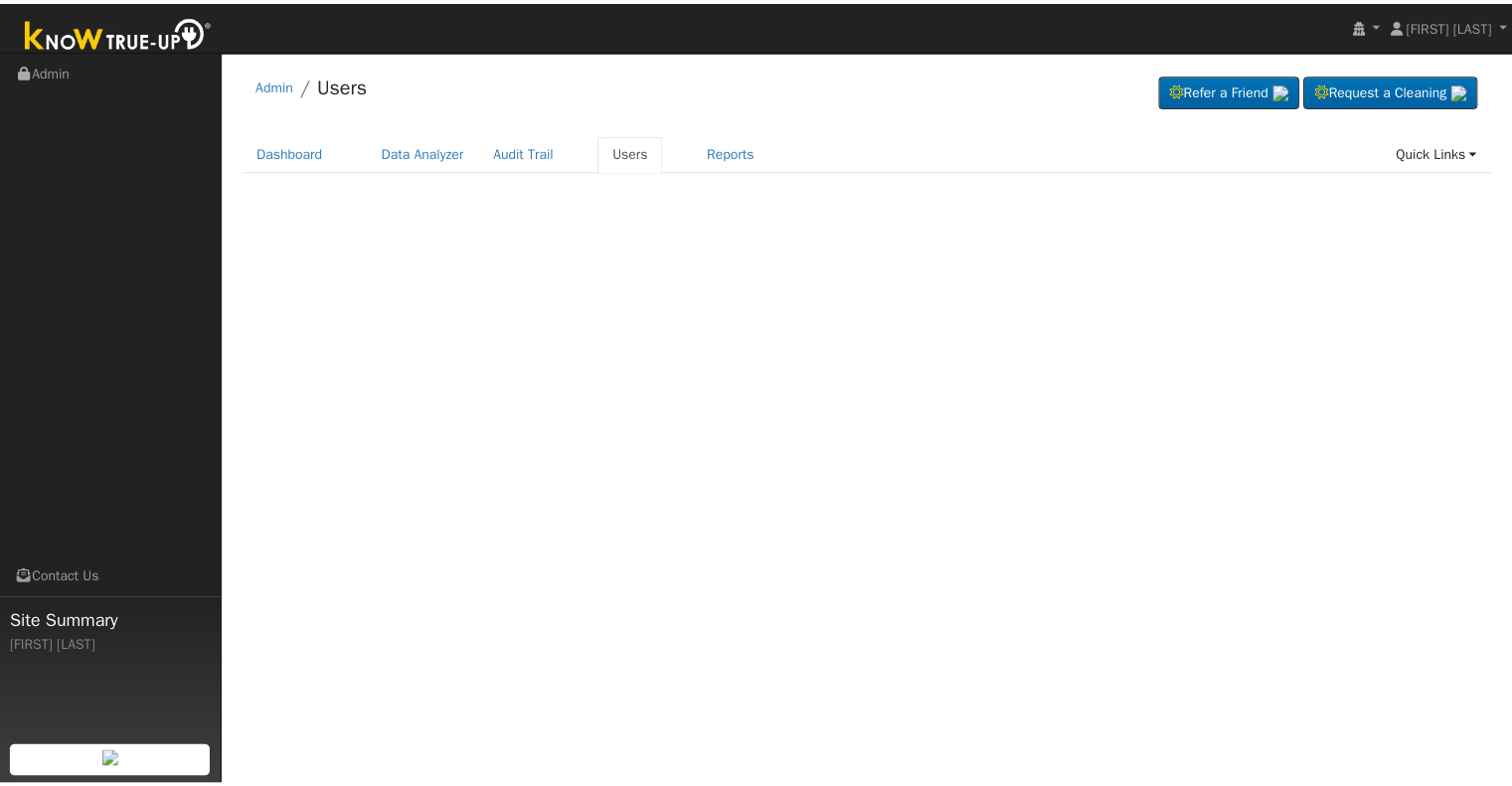 scroll, scrollTop: 0, scrollLeft: 0, axis: both 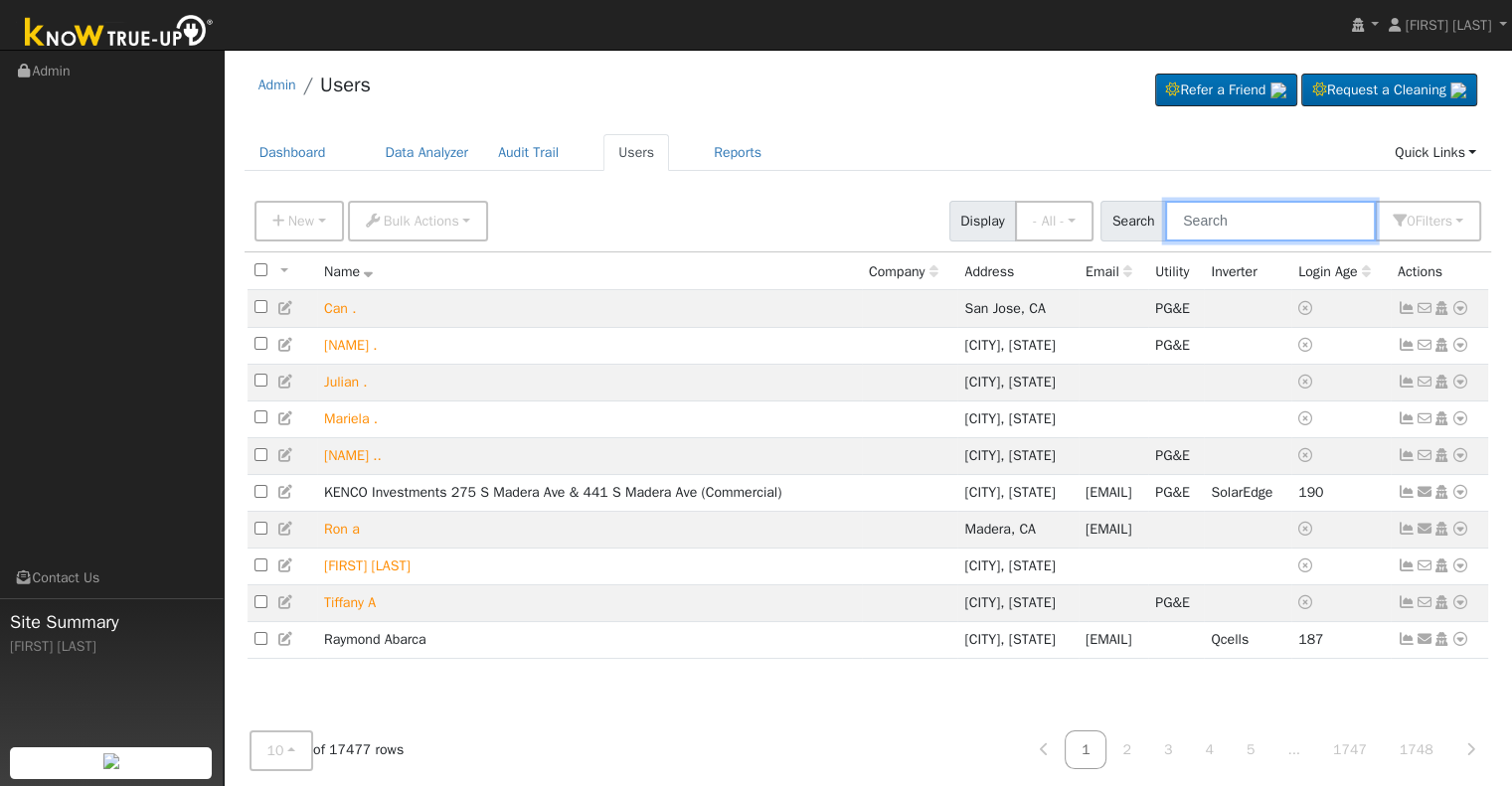 click at bounding box center (1270, 221) 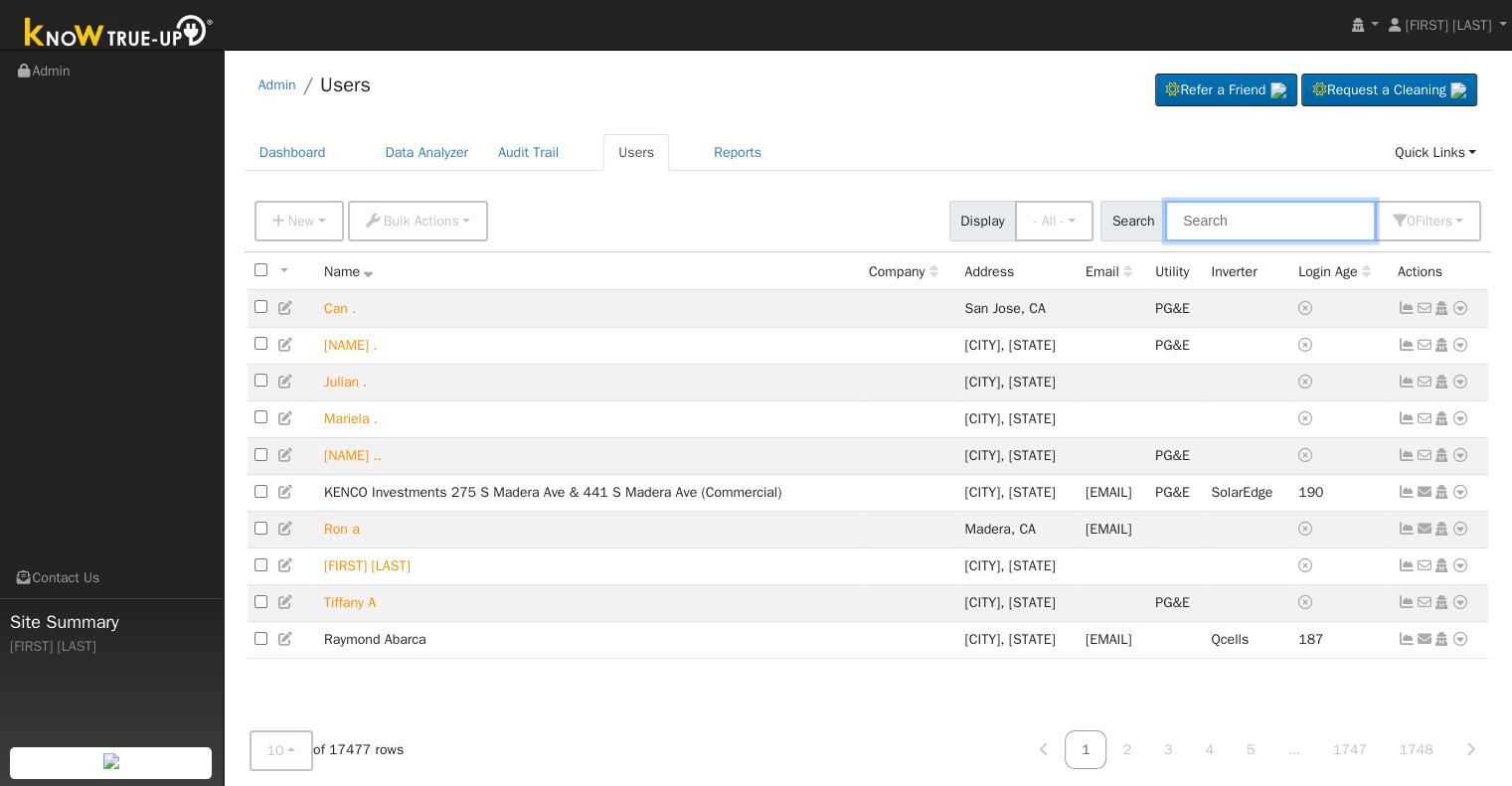 paste on "[FIRST] [LAST]" 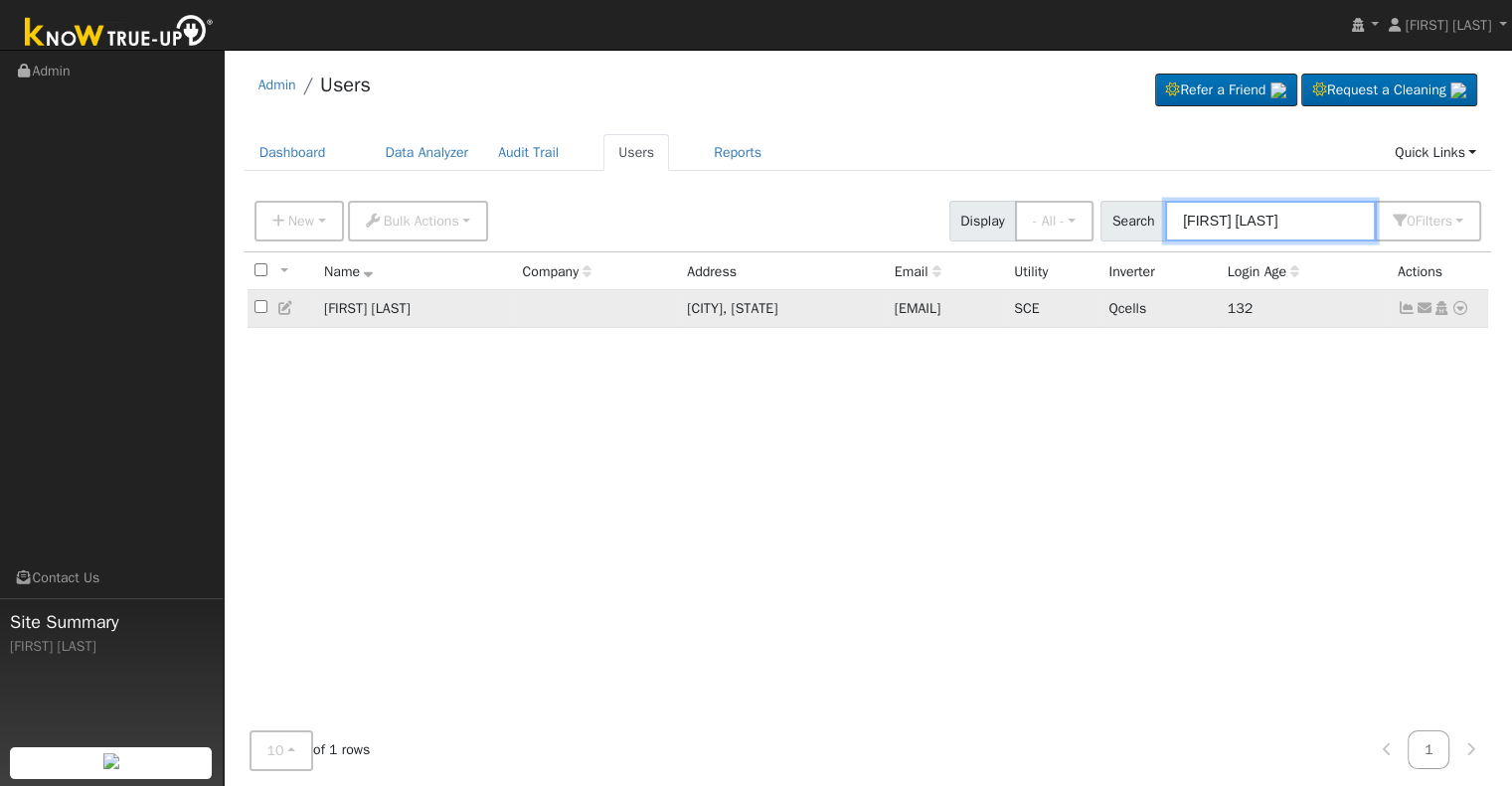 type on "[FIRST] [LAST]" 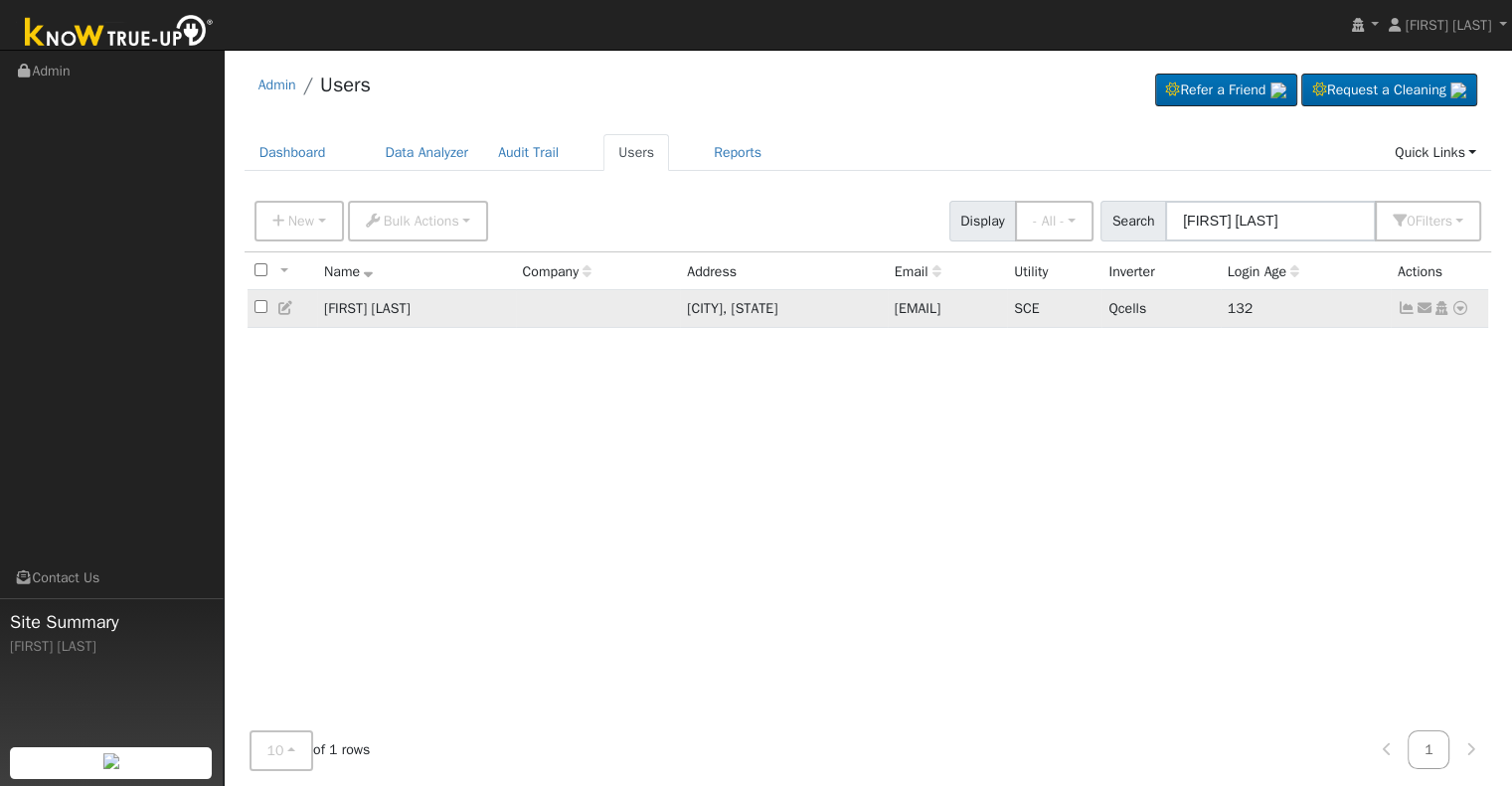 click at bounding box center [286, 308] 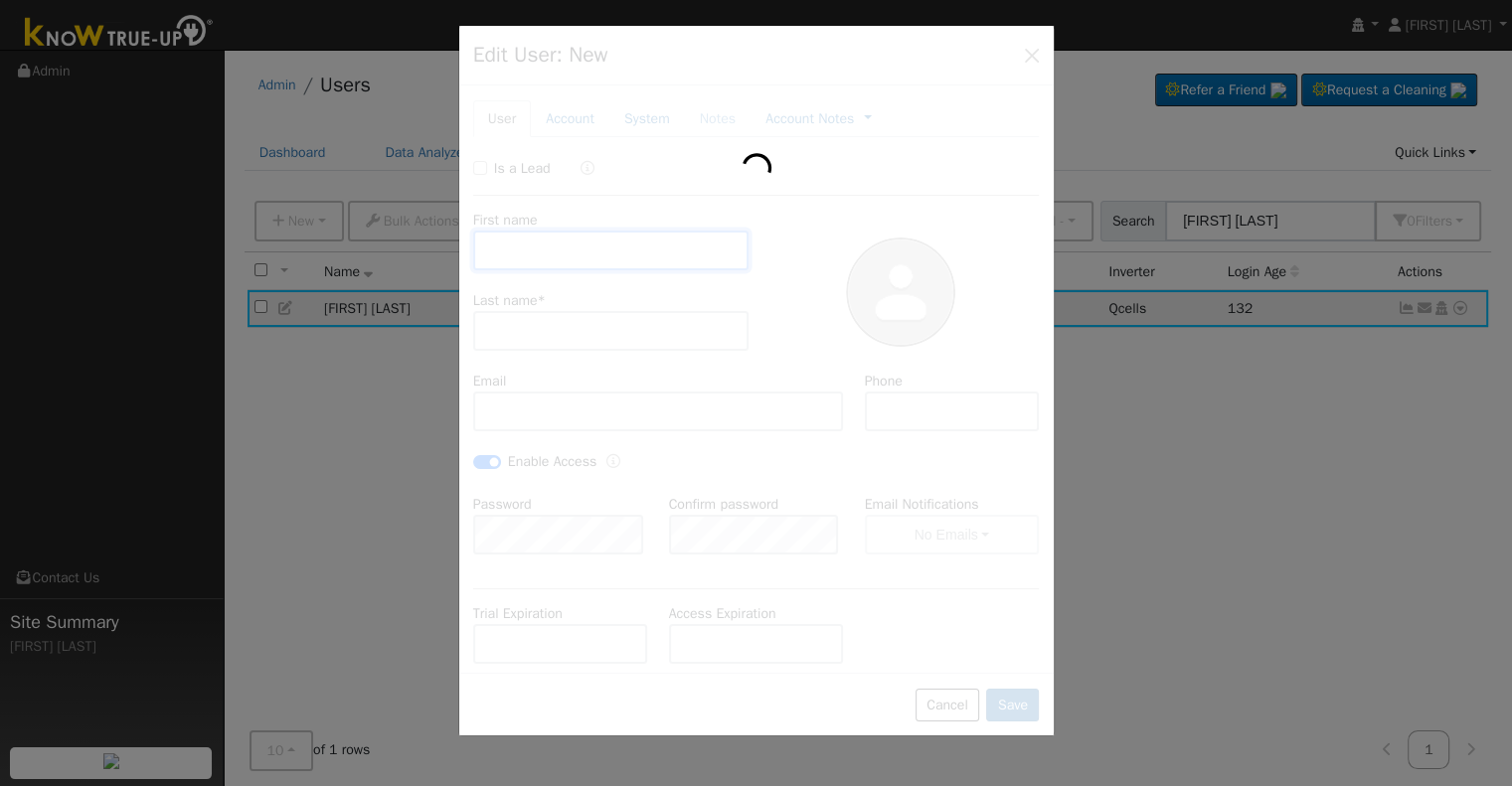 type on "04/25/2025" 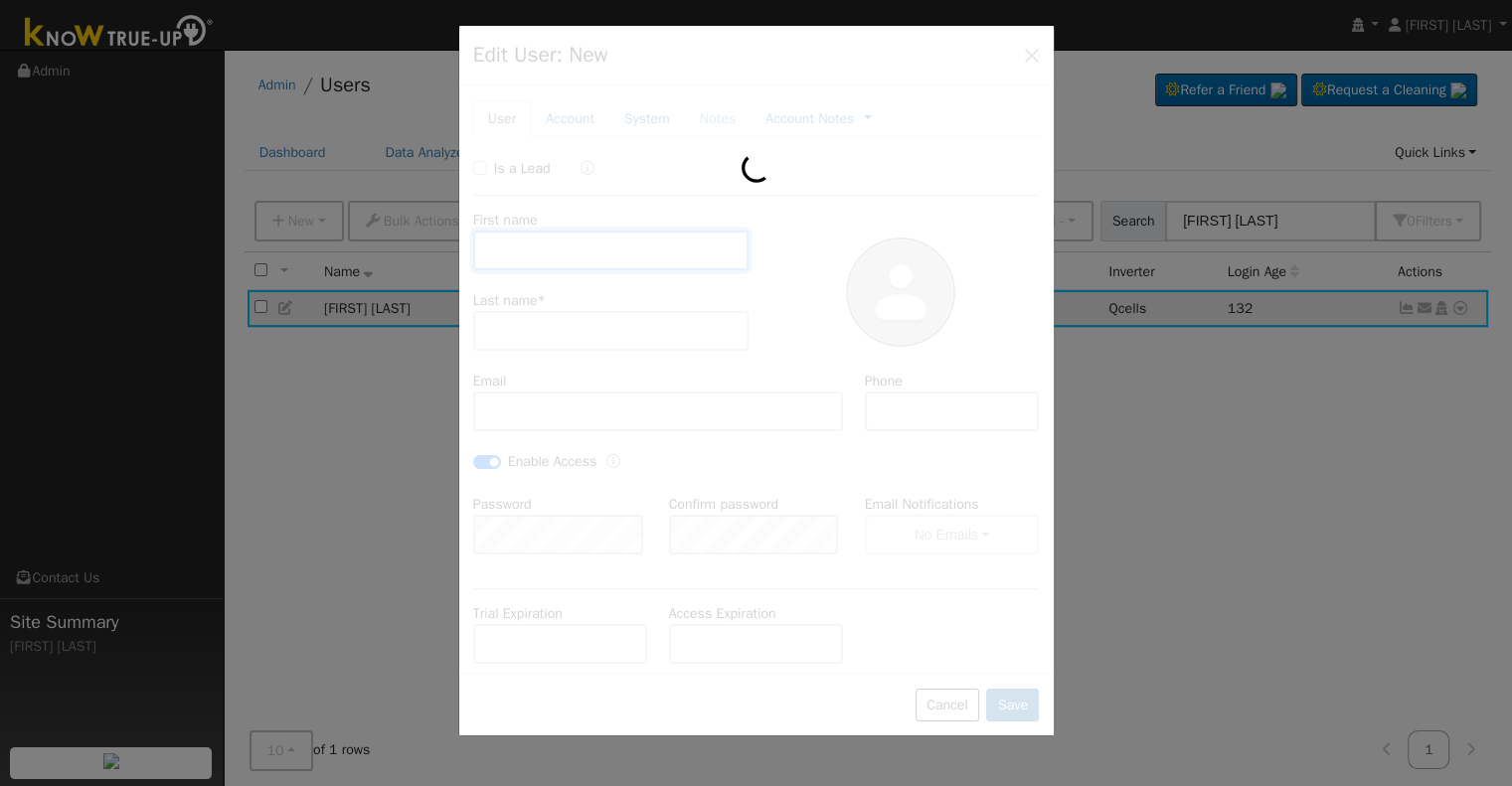 type on "08/06/2025" 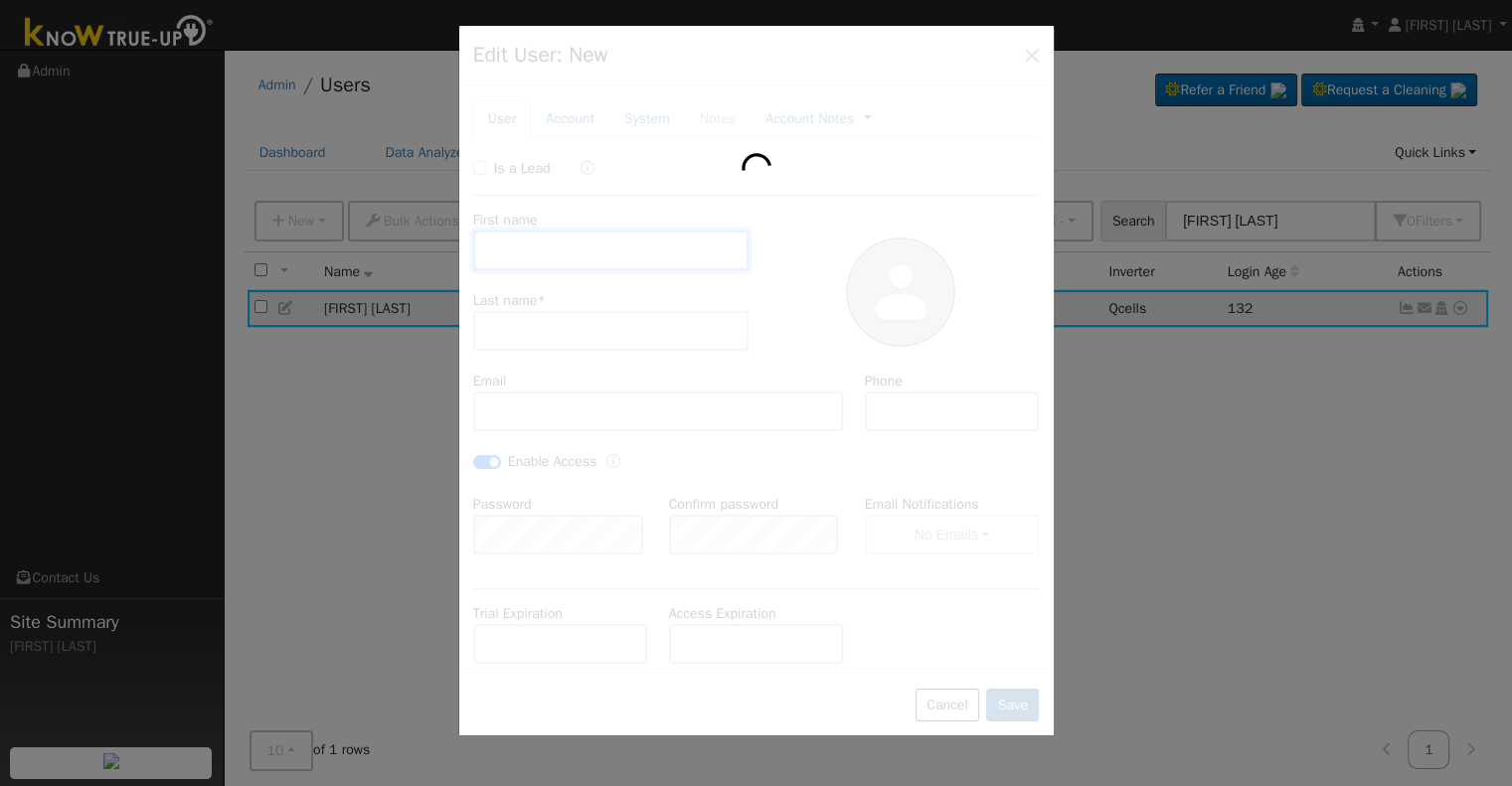 type on "08/06/2025" 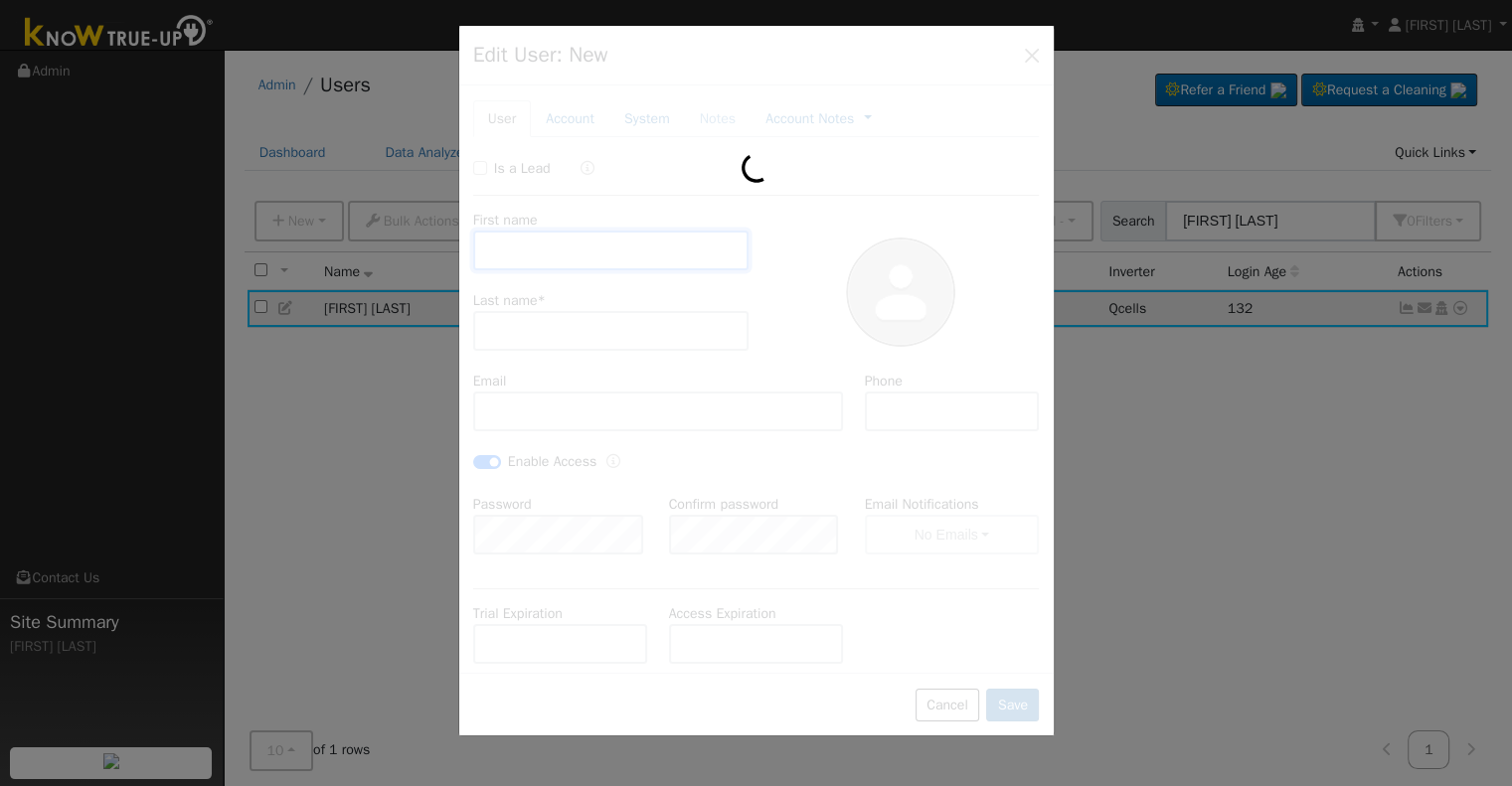 type on "Jenna" 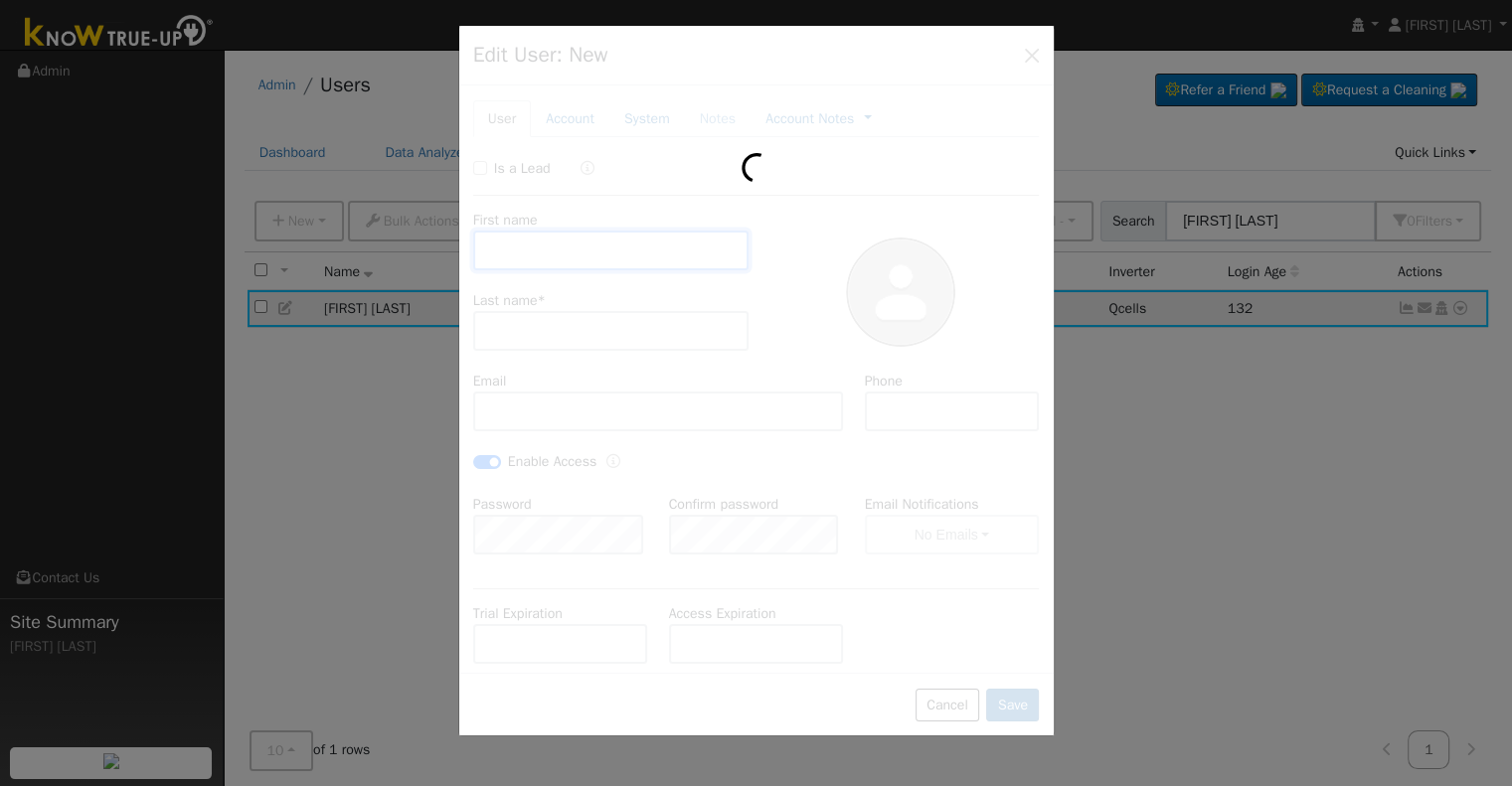 type on "Hill" 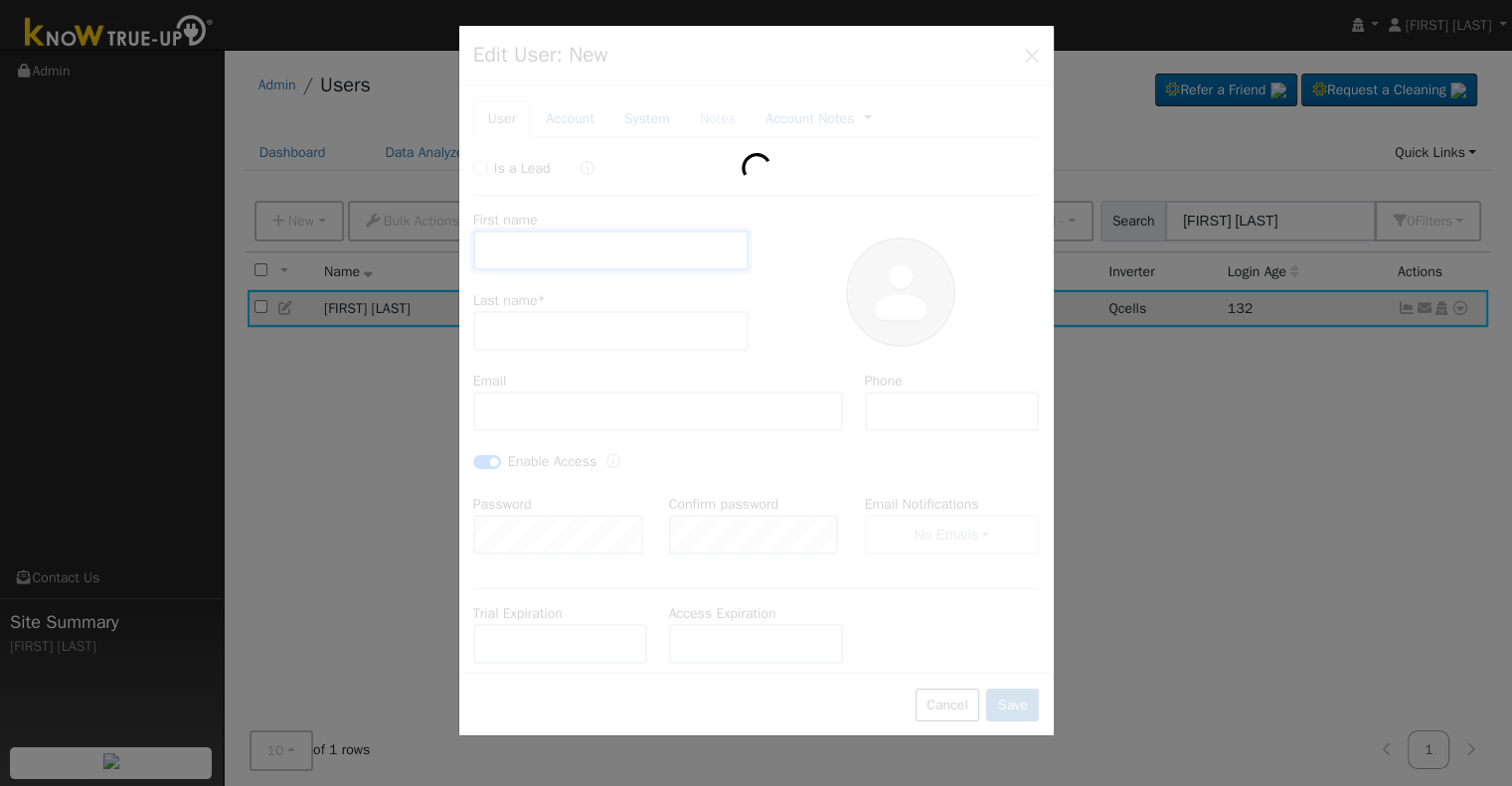 type on "[EMAIL]" 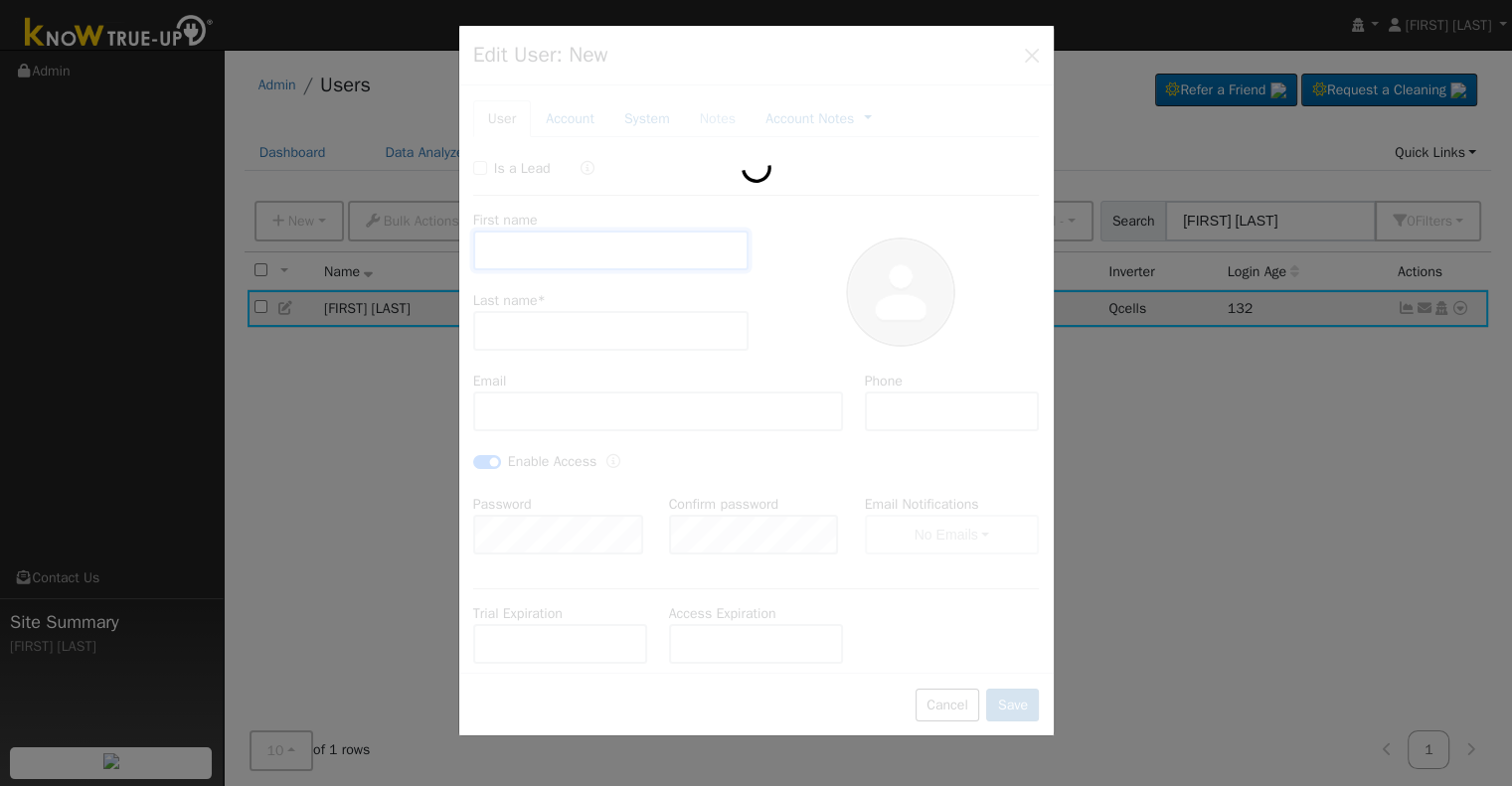 type on "(559) 280-2410" 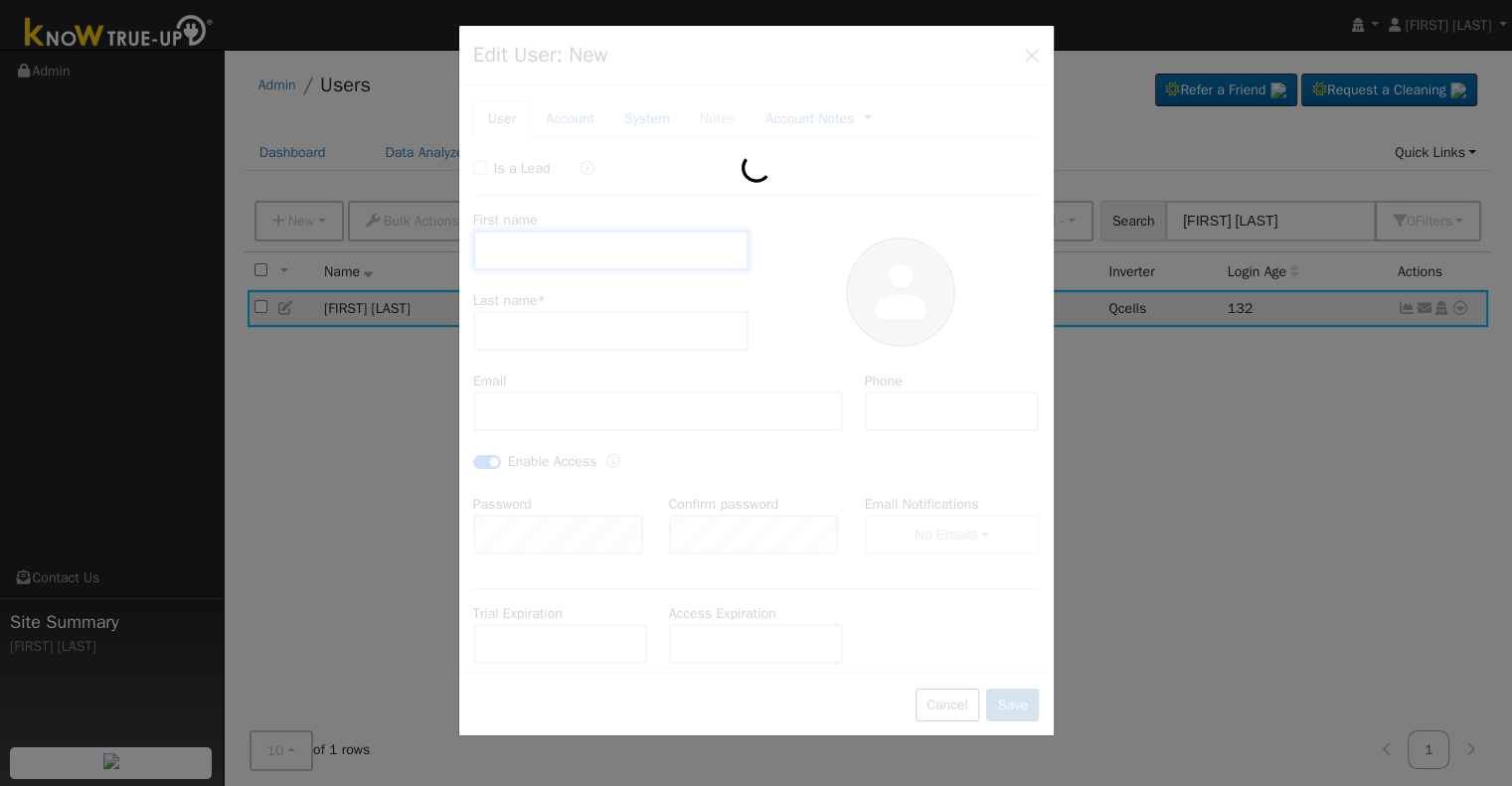 checkbox on "true" 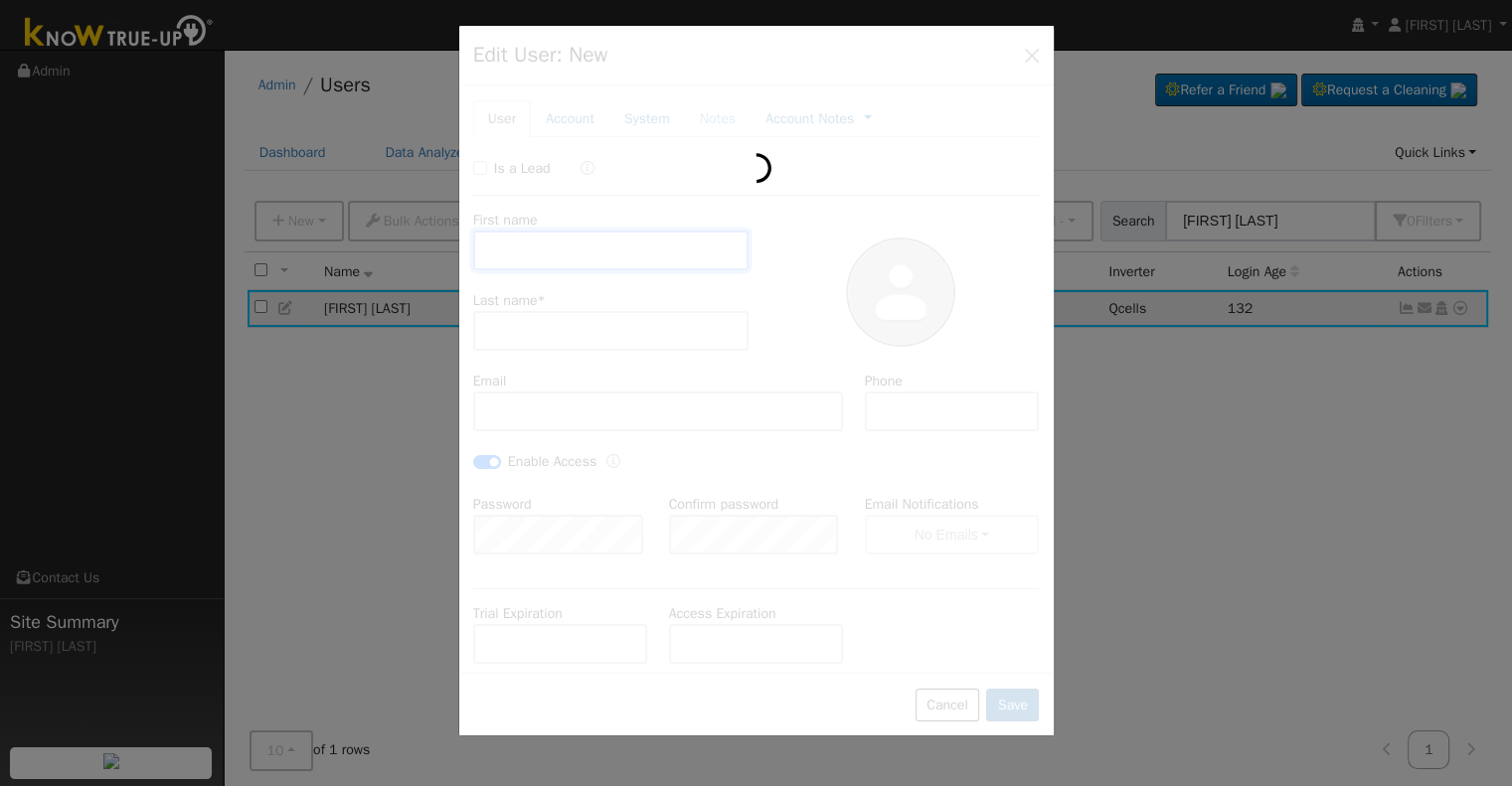 type on "Southern California Edison" 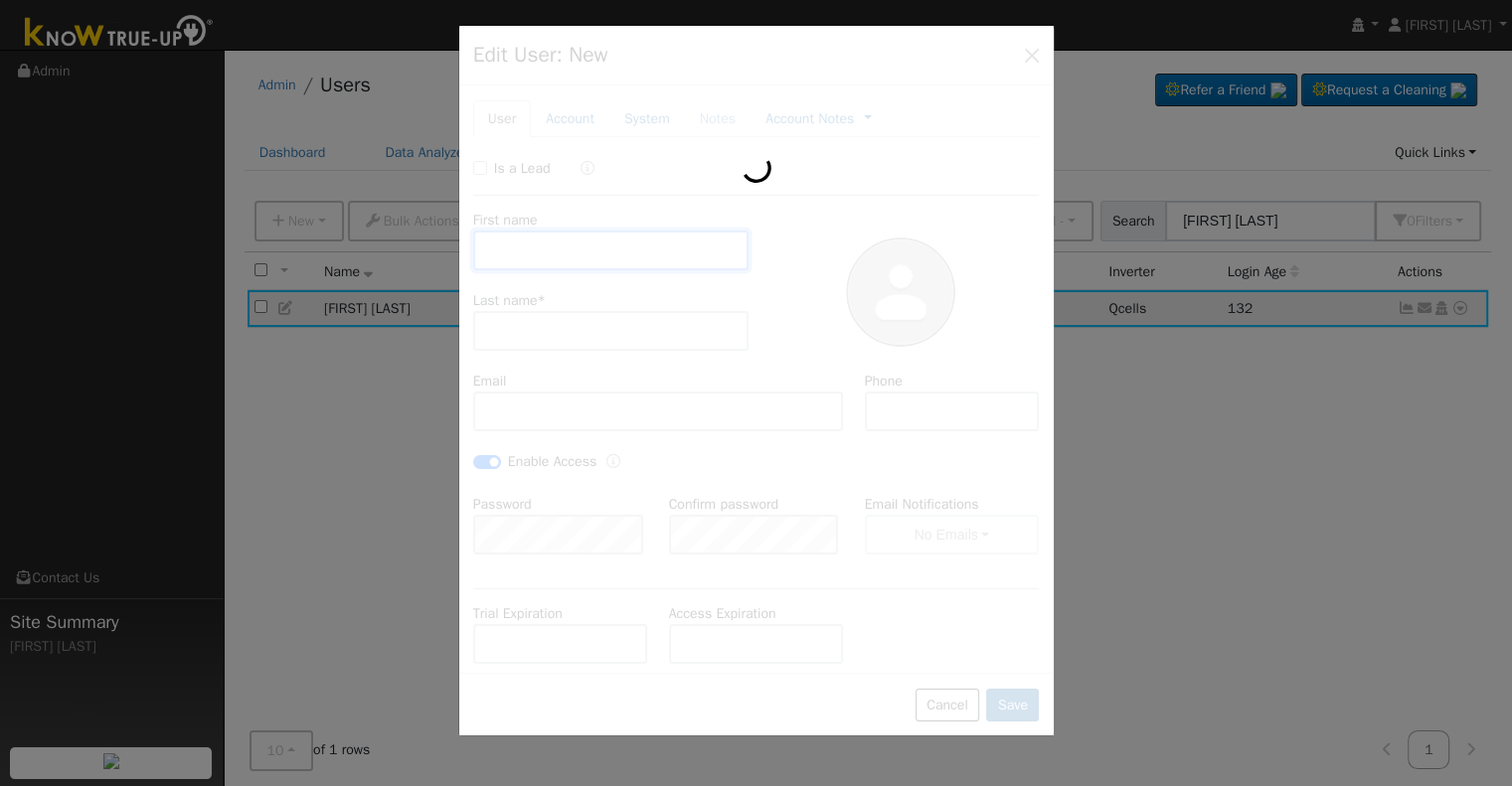 type on "Qcells" 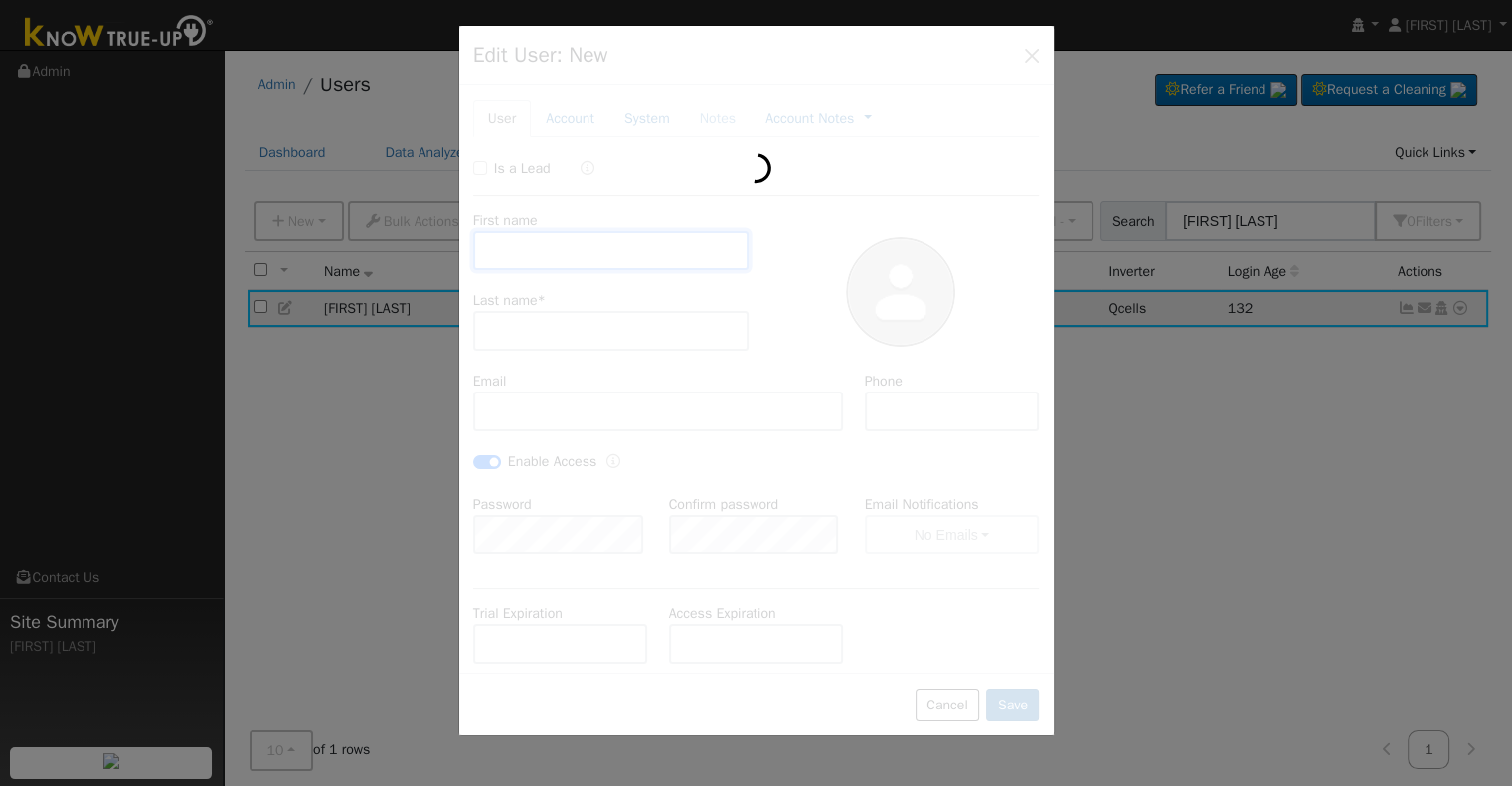 type on "12.3" 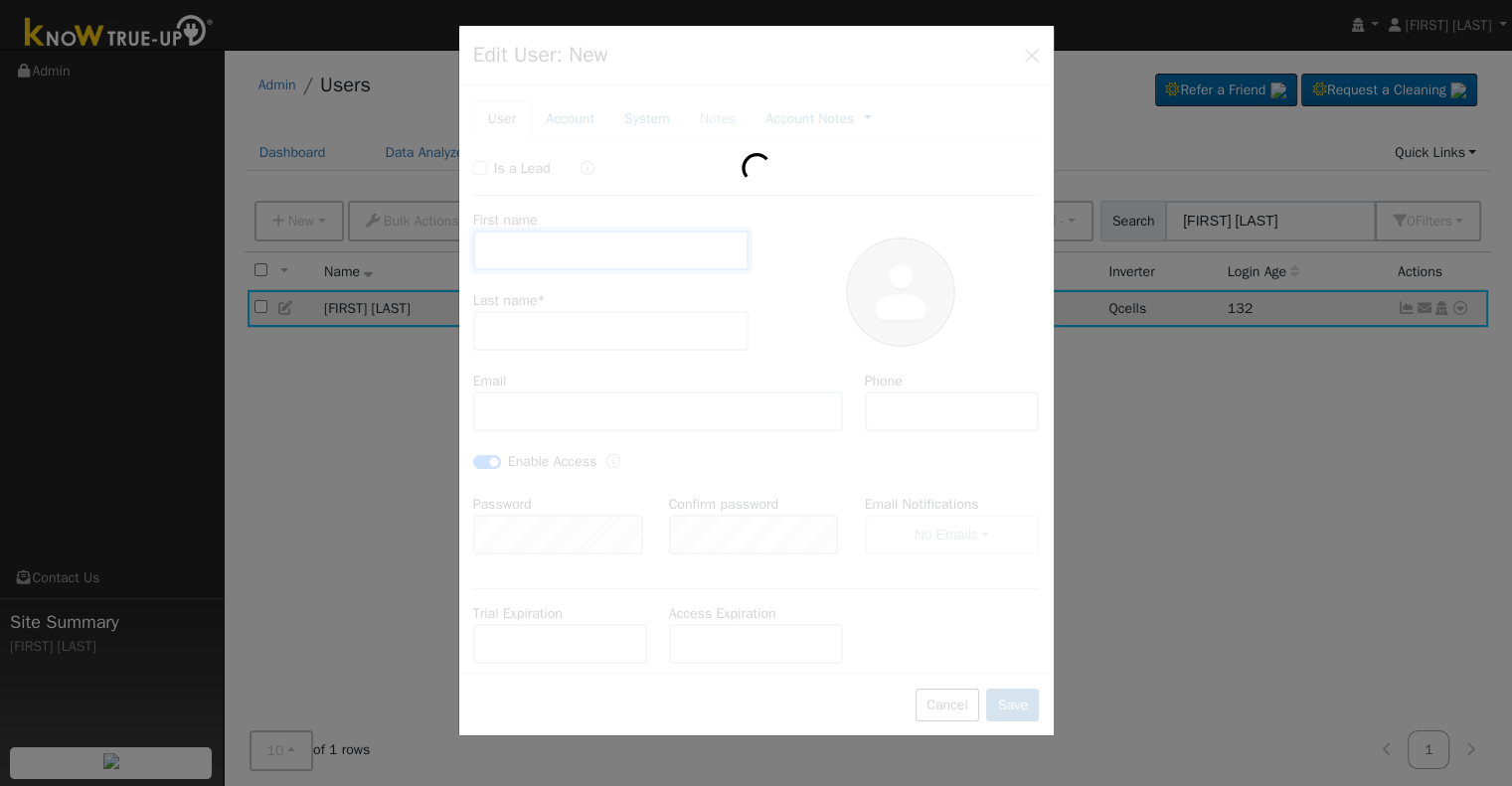 type on "20" 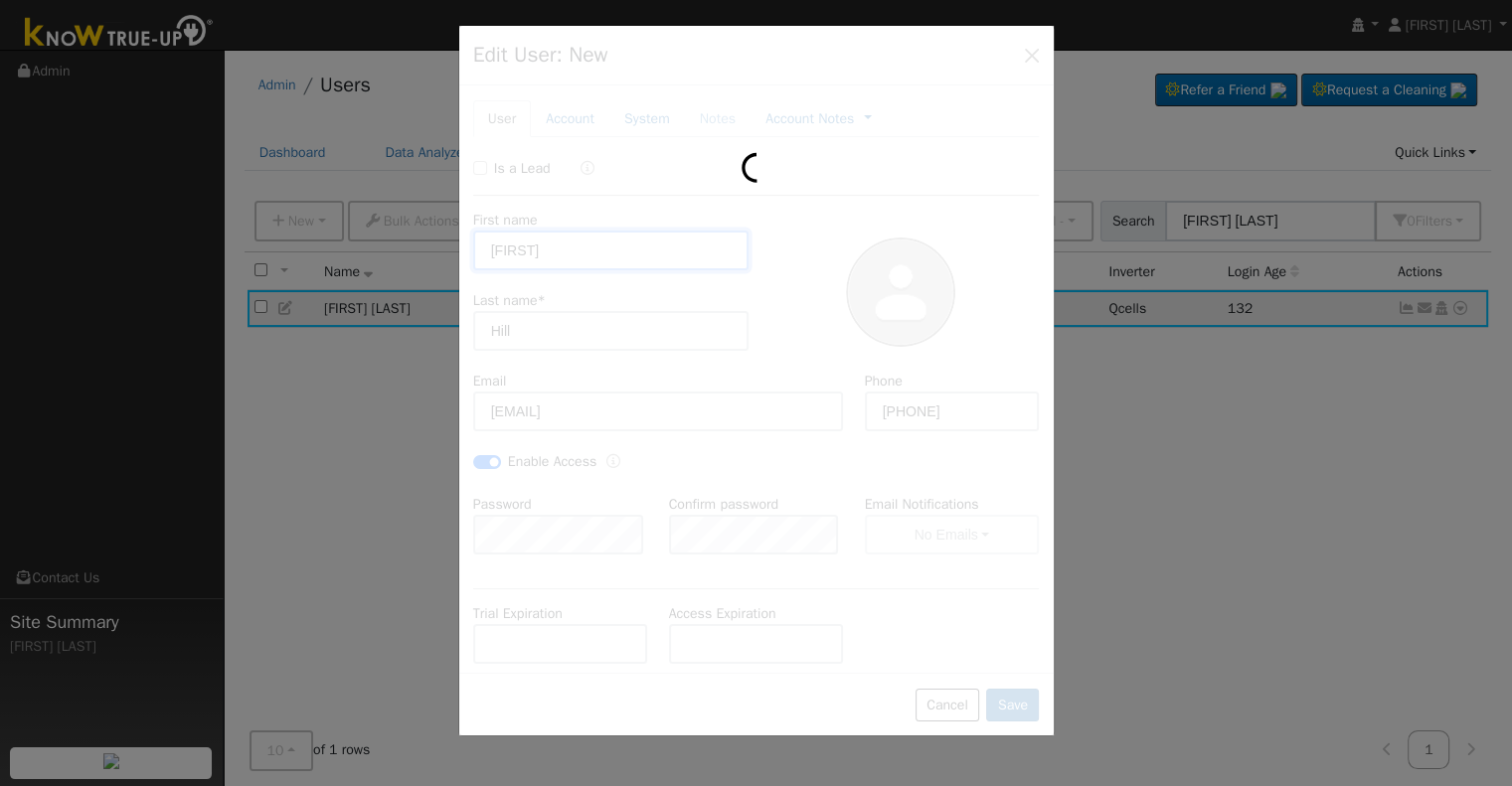 type on "SCE" 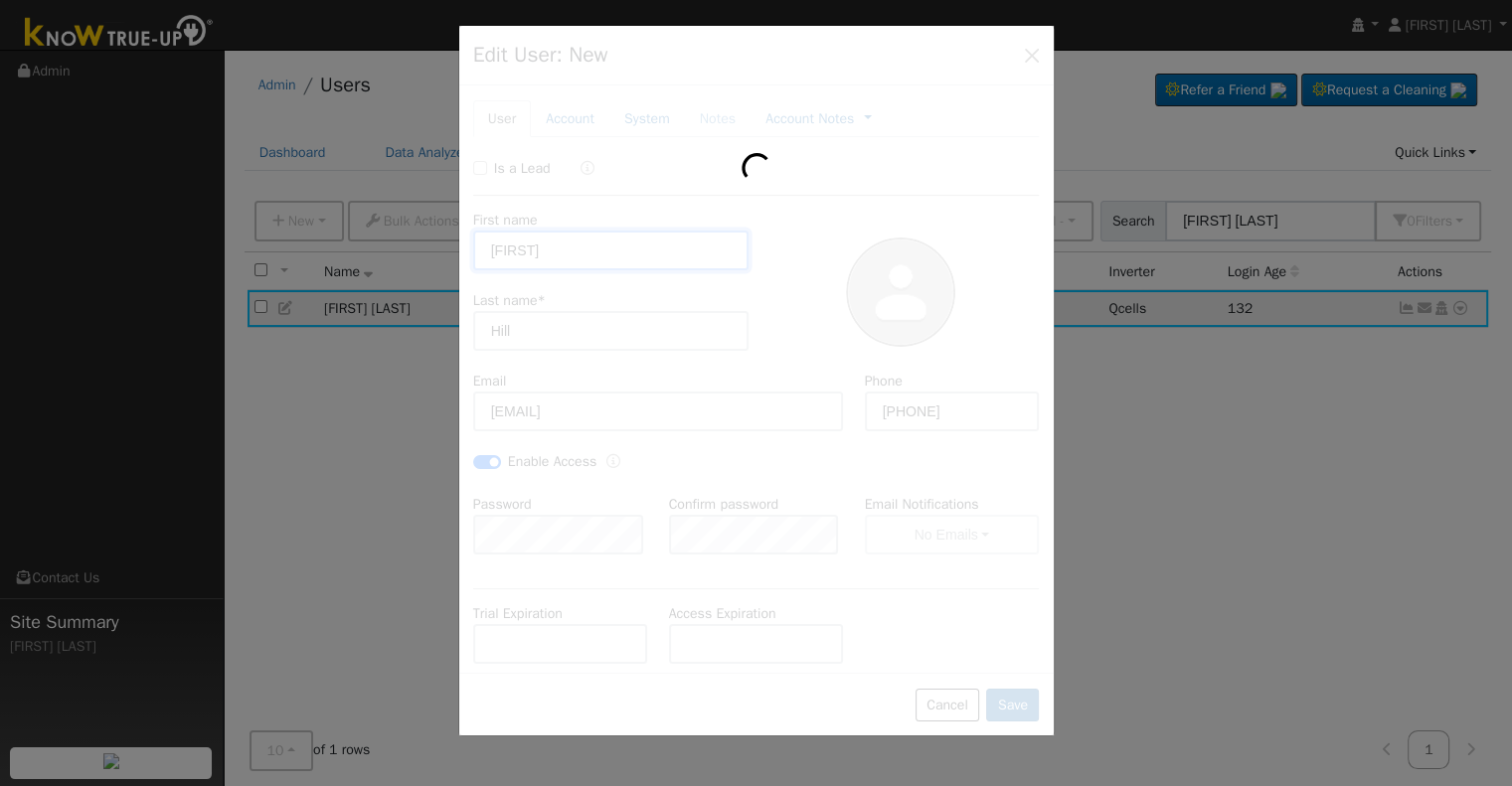 type on "Qcells" 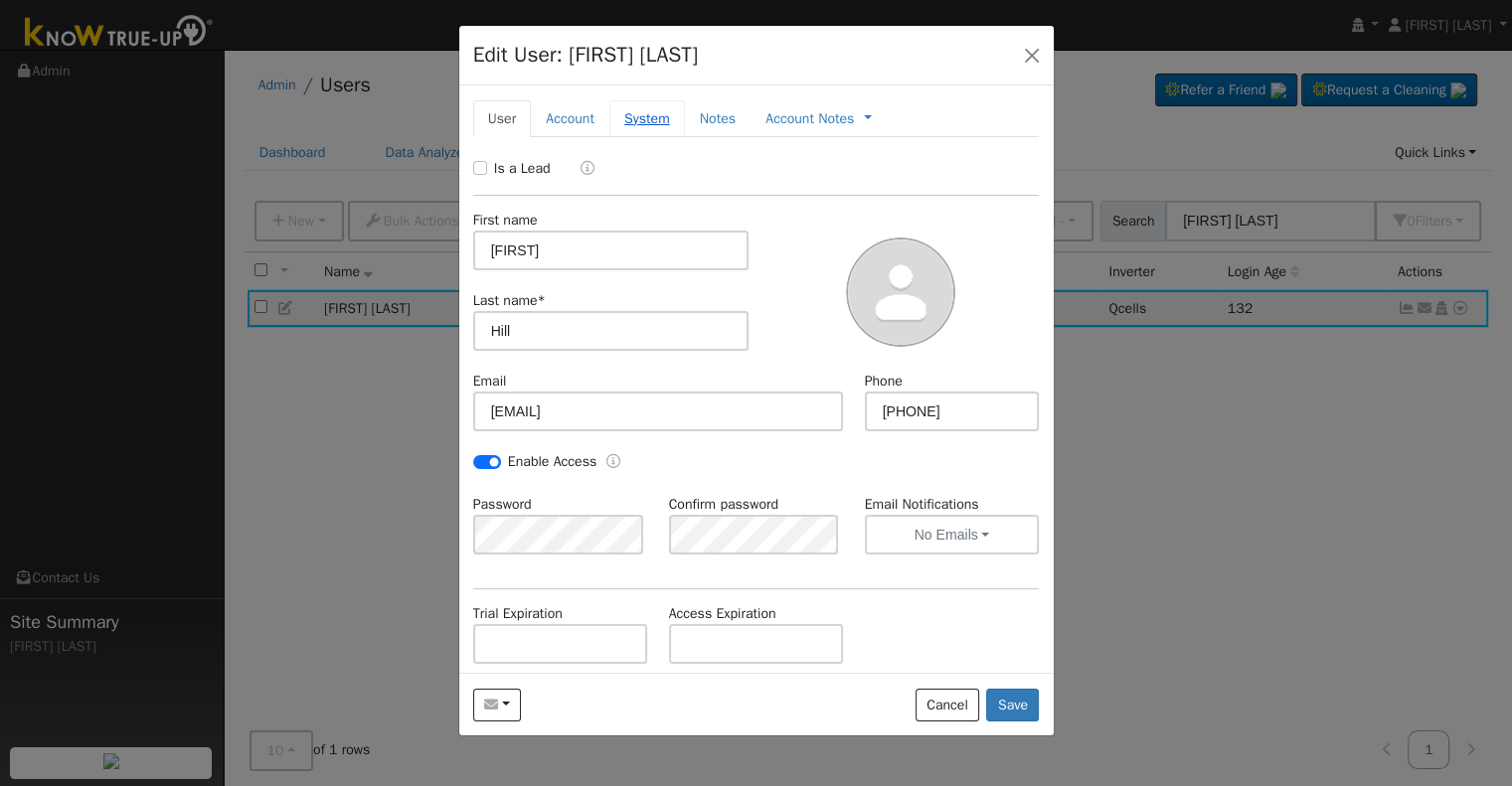 click on "System" at bounding box center (647, 118) 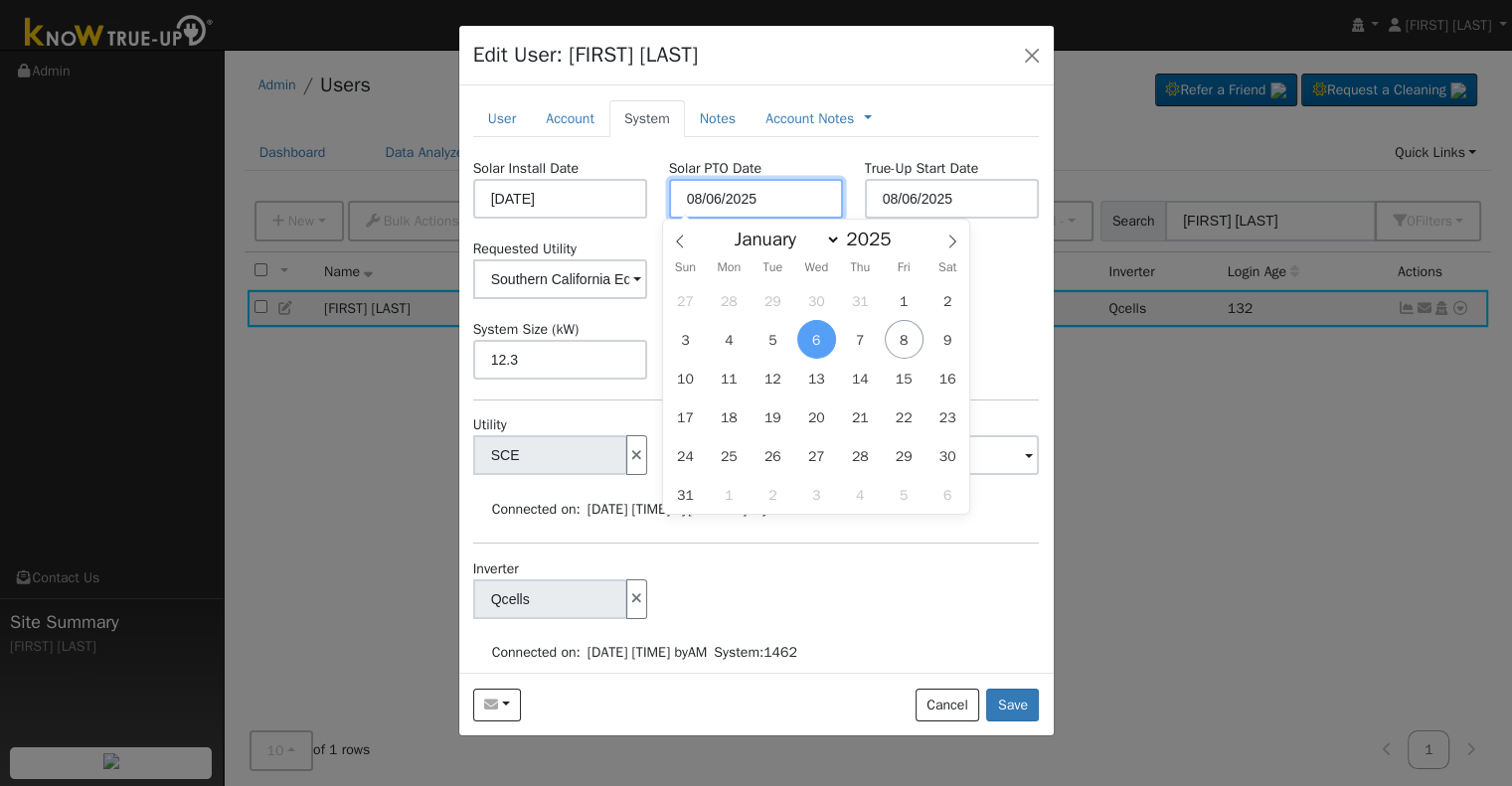 drag, startPoint x: 758, startPoint y: 206, endPoint x: 662, endPoint y: 202, distance: 96.083297 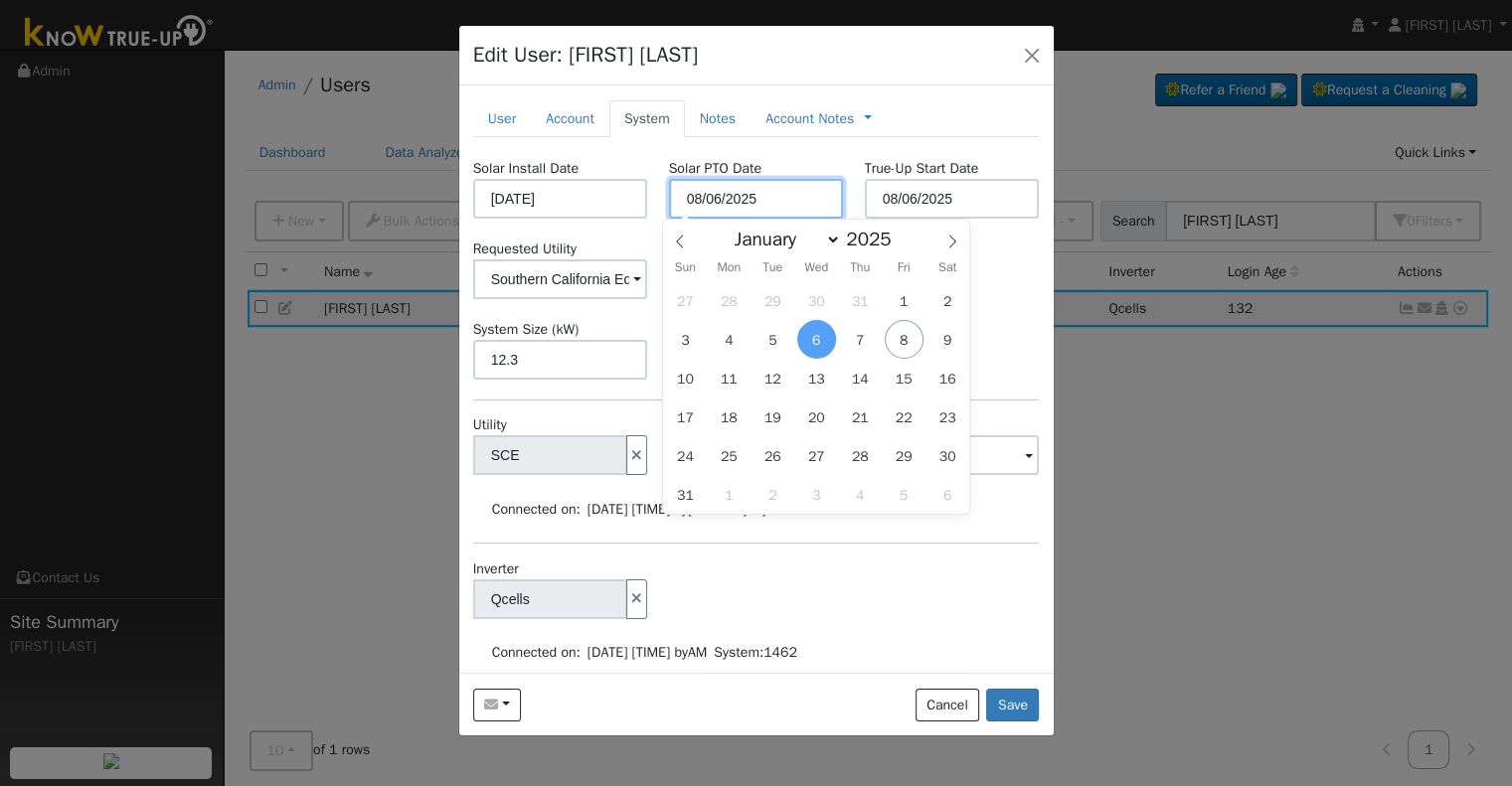 click on "Solar PTO Date 08/06/2025" at bounding box center (756, 188) 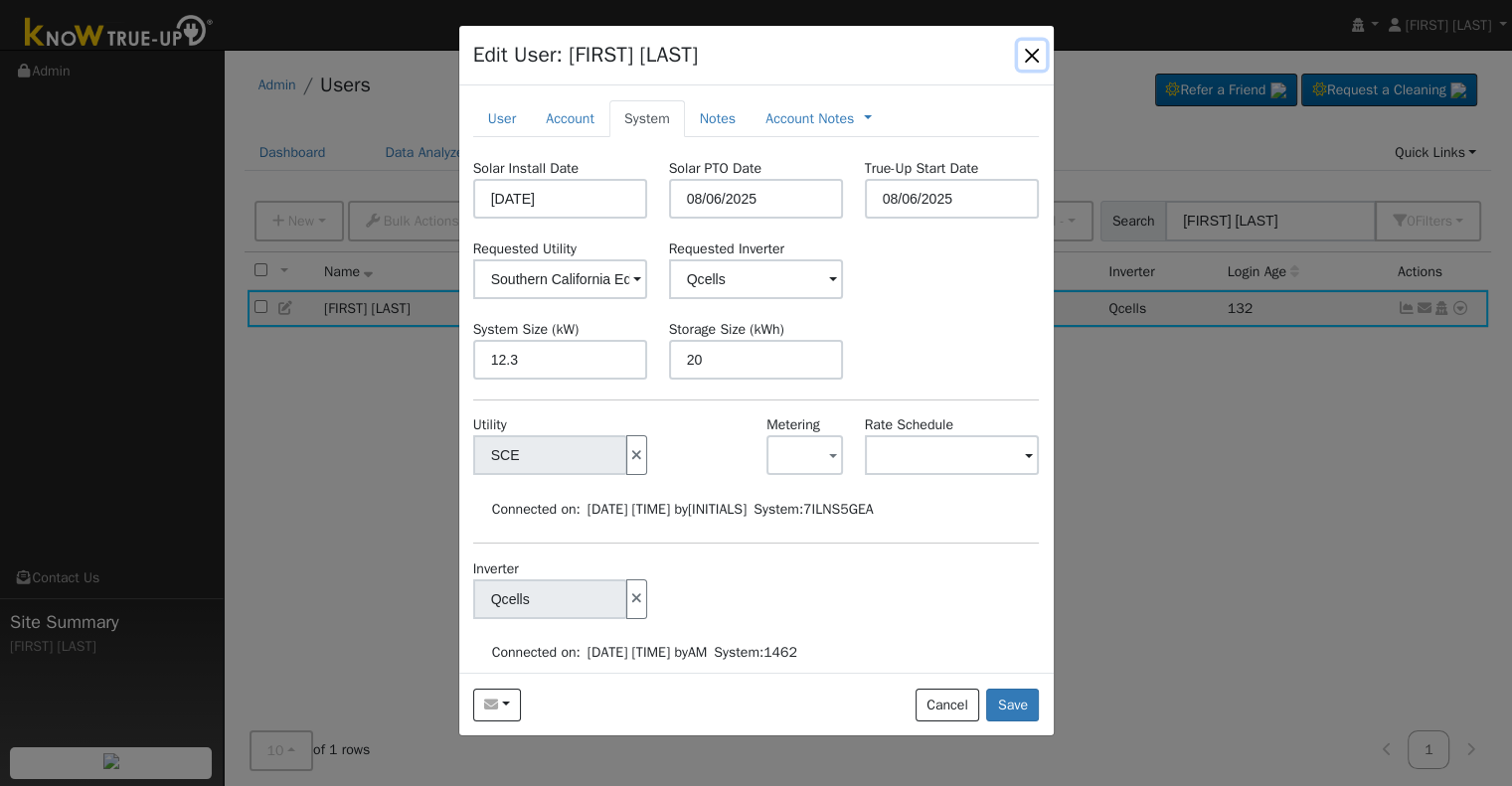 click at bounding box center (1032, 55) 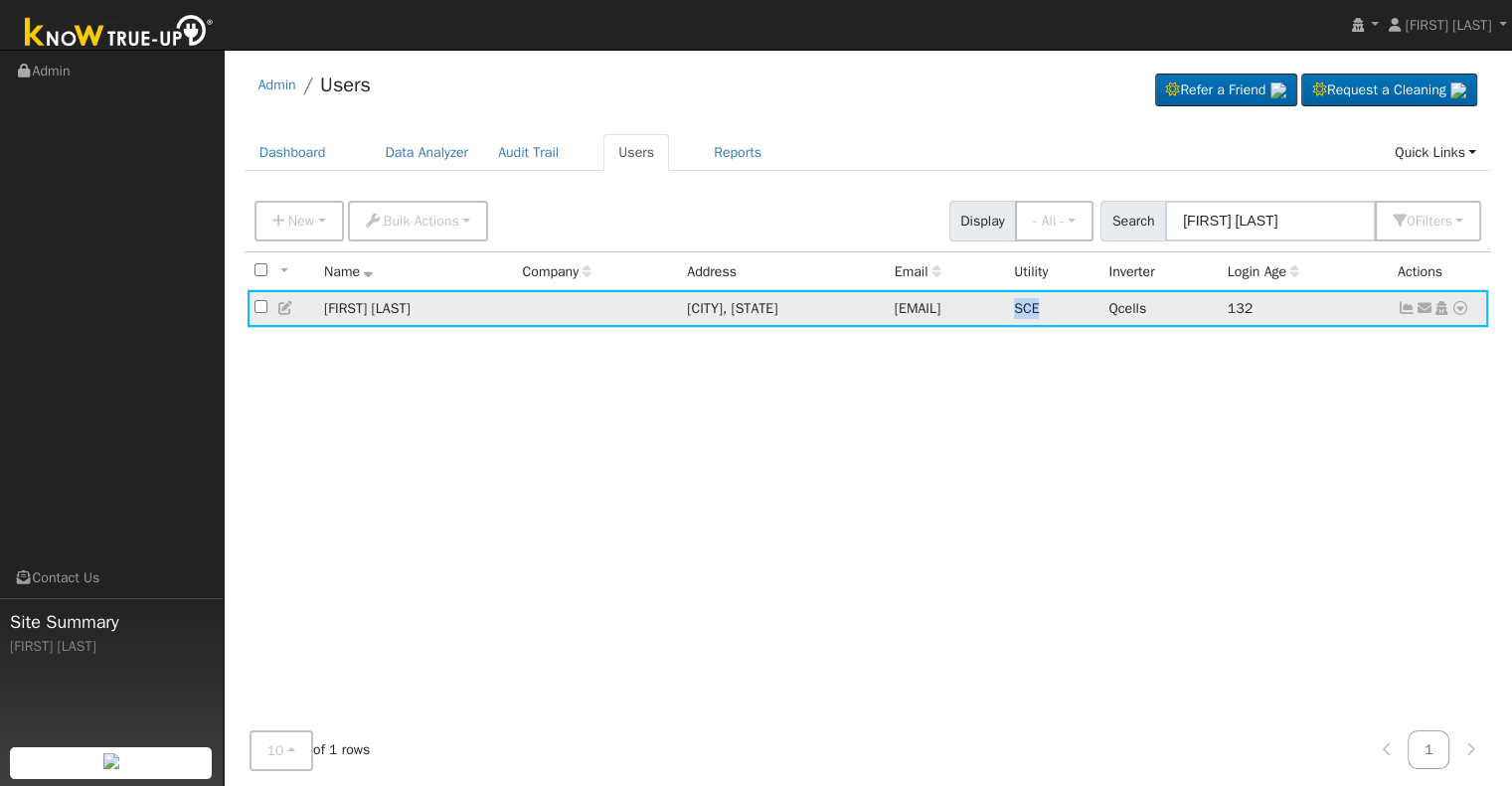 drag, startPoint x: 1026, startPoint y: 303, endPoint x: 1064, endPoint y: 305, distance: 38.052595 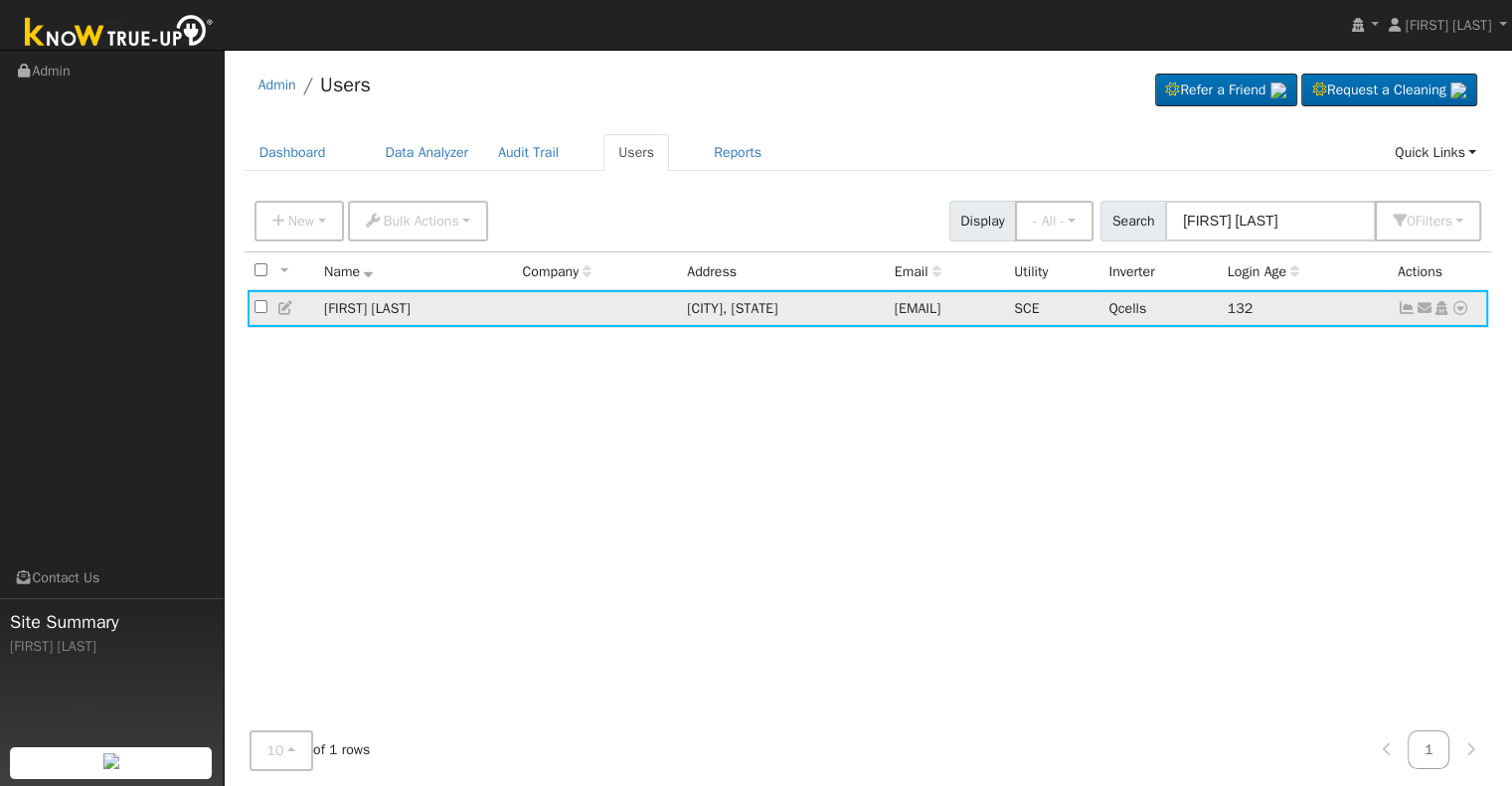 click at bounding box center (1407, 308) 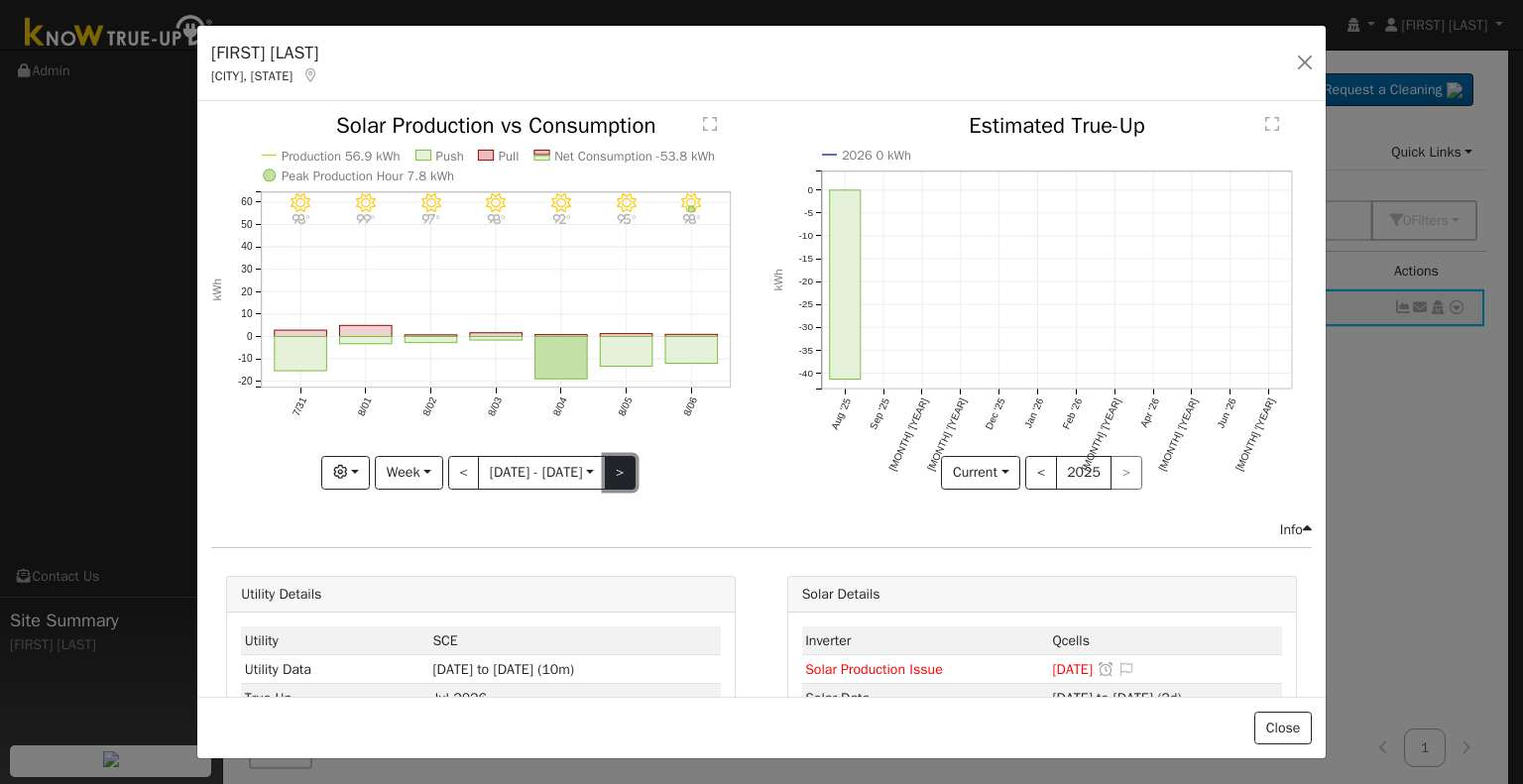 click on ">" at bounding box center [621, 473] 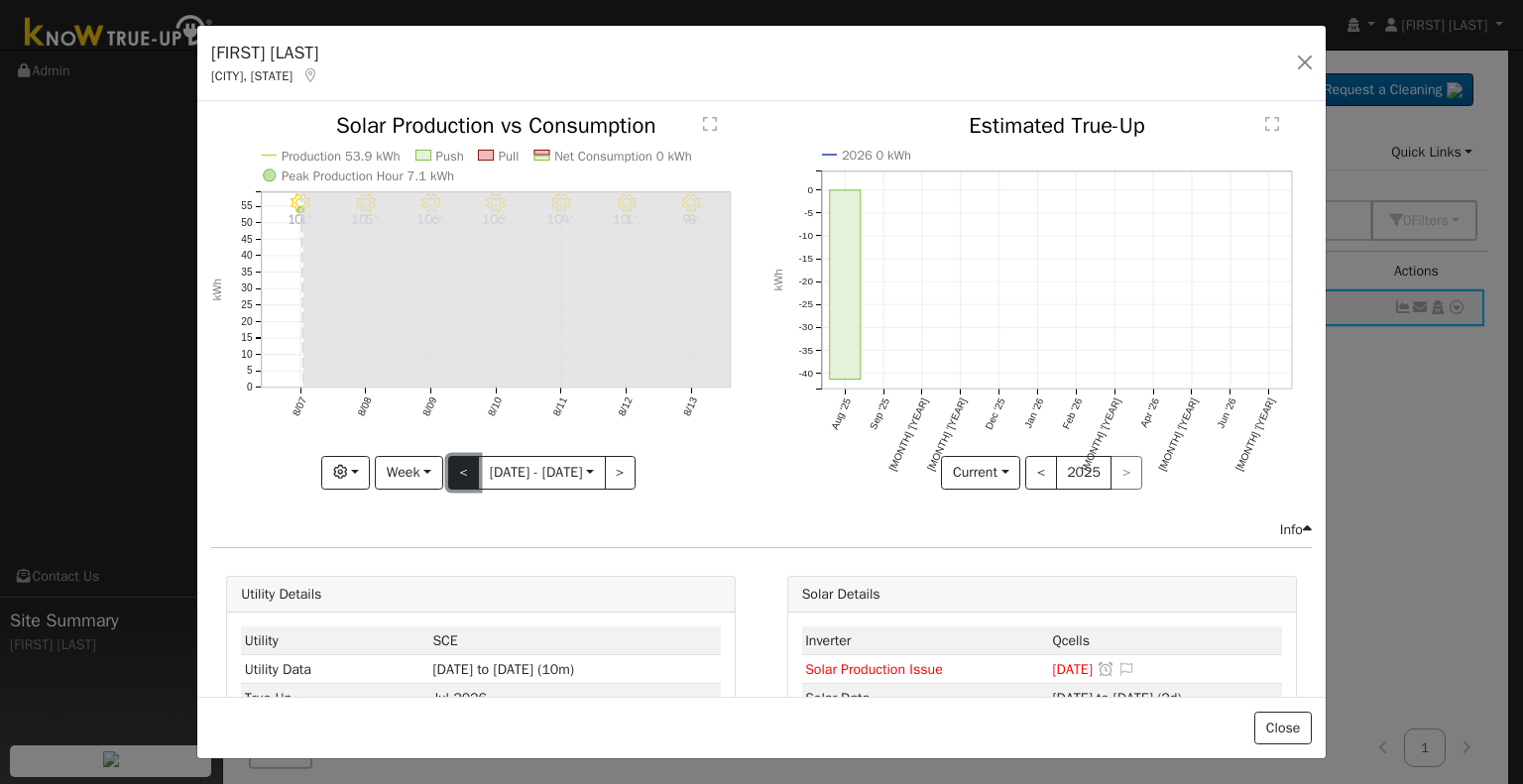 click on "<" at bounding box center (464, 473) 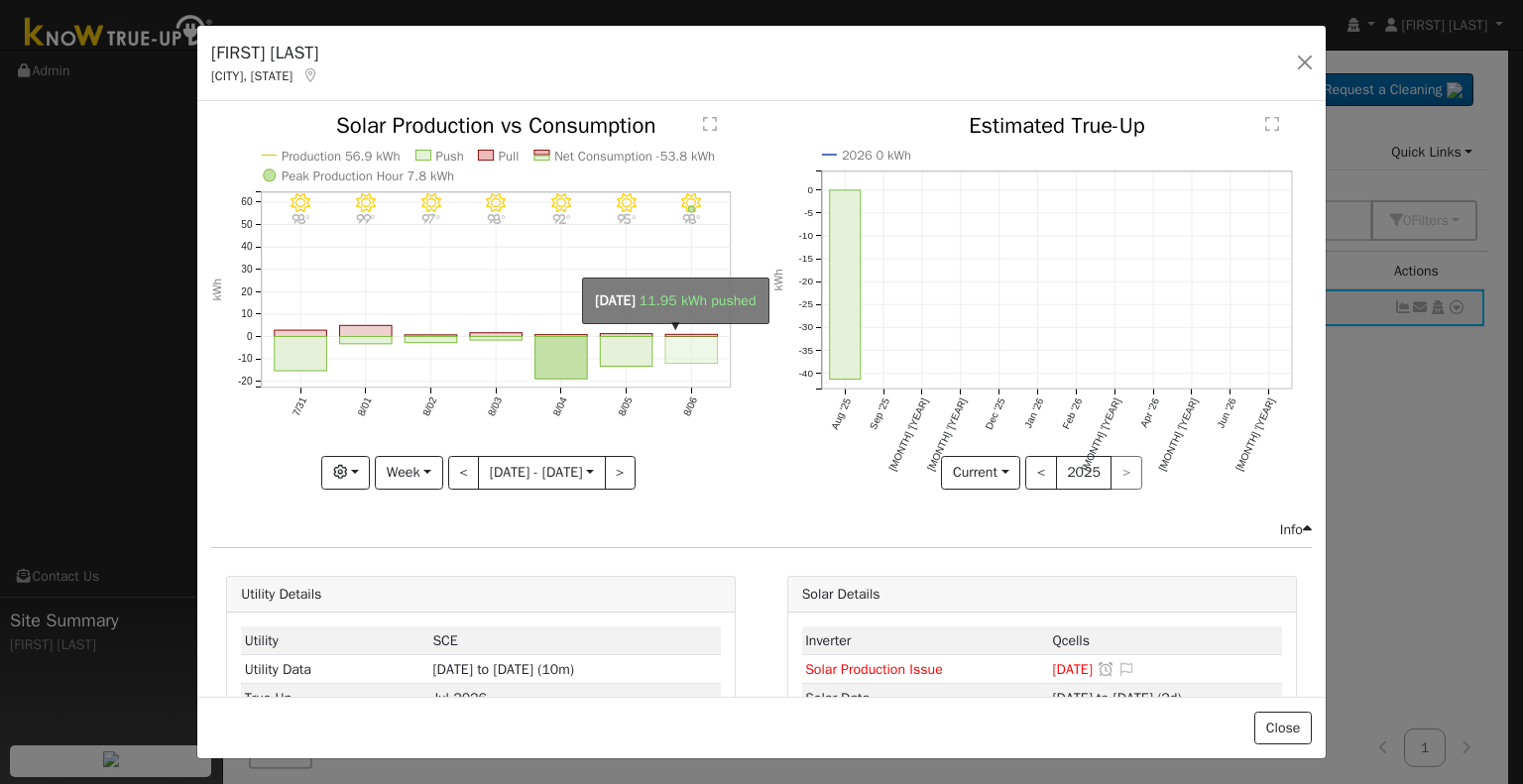click on "onclick=""" 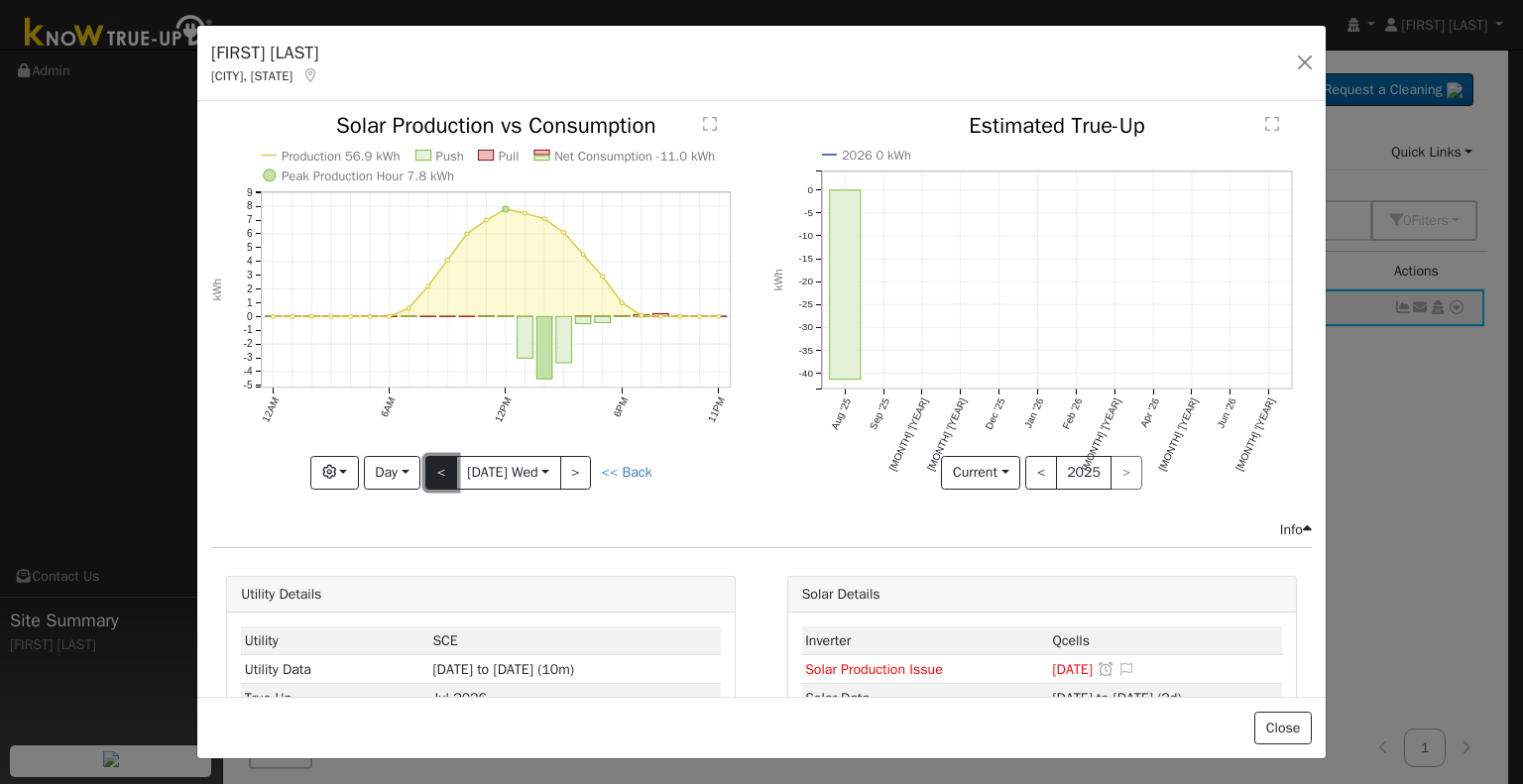 click on "<" at bounding box center (441, 473) 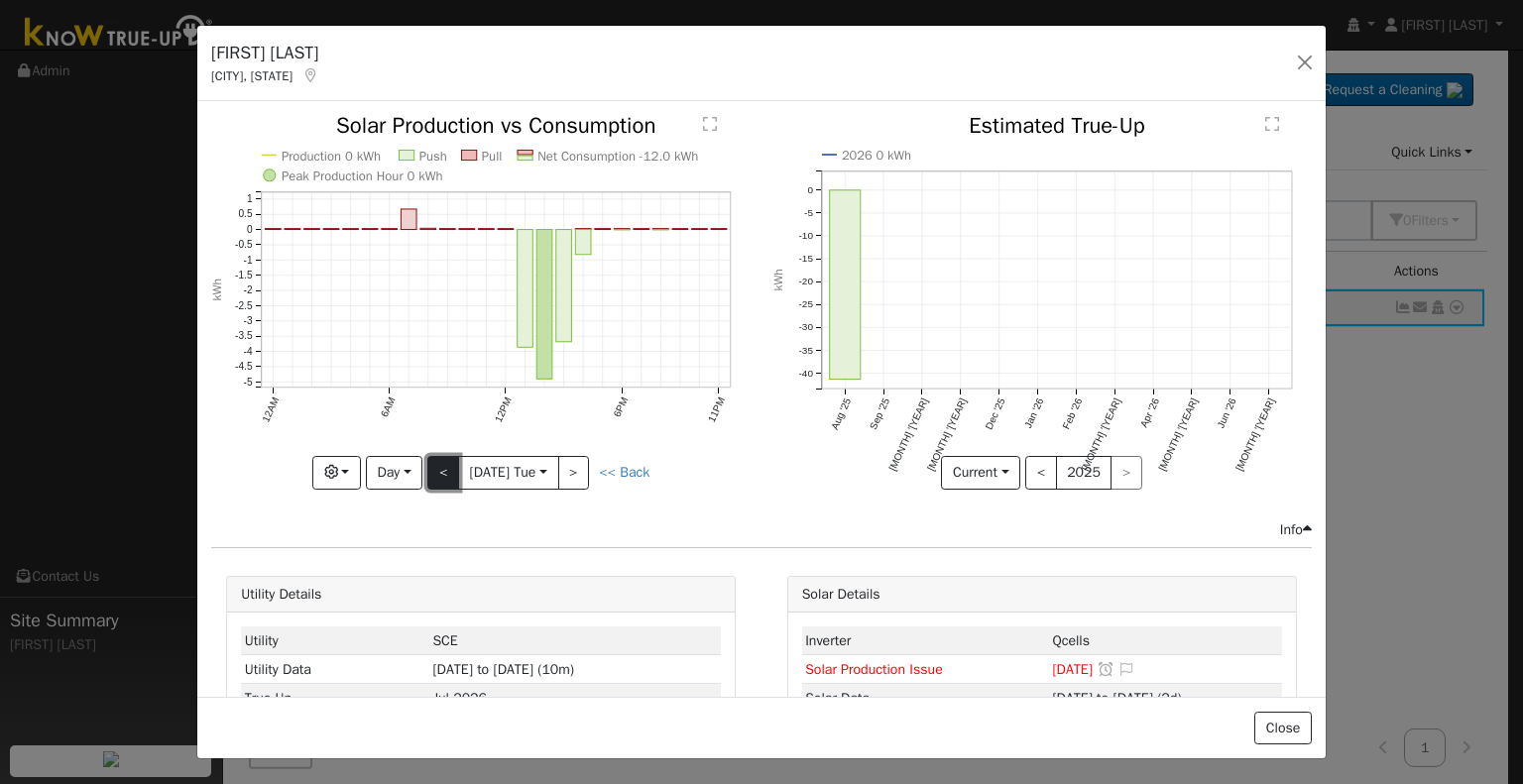 click on "<" at bounding box center [443, 473] 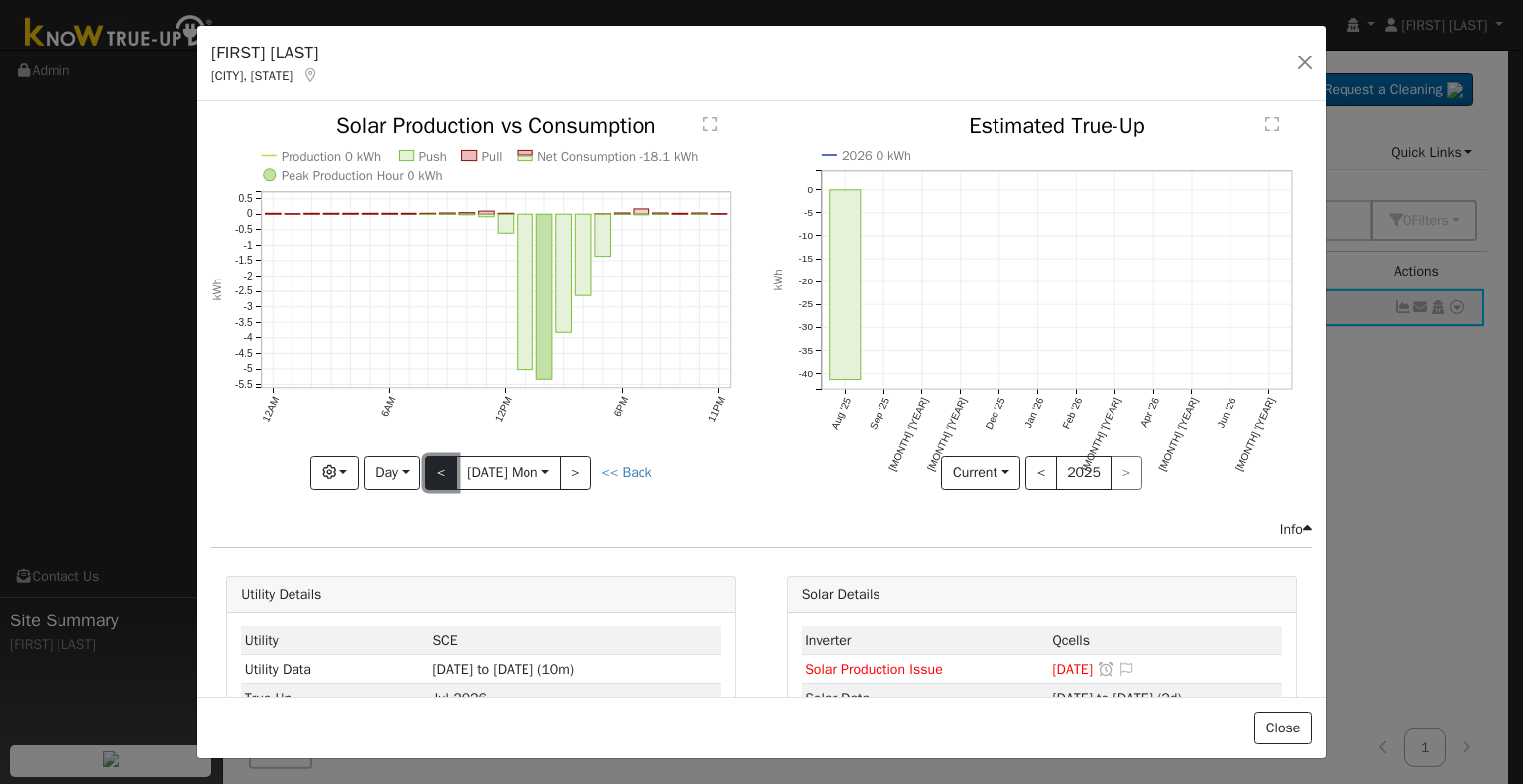 click on "<" at bounding box center (441, 473) 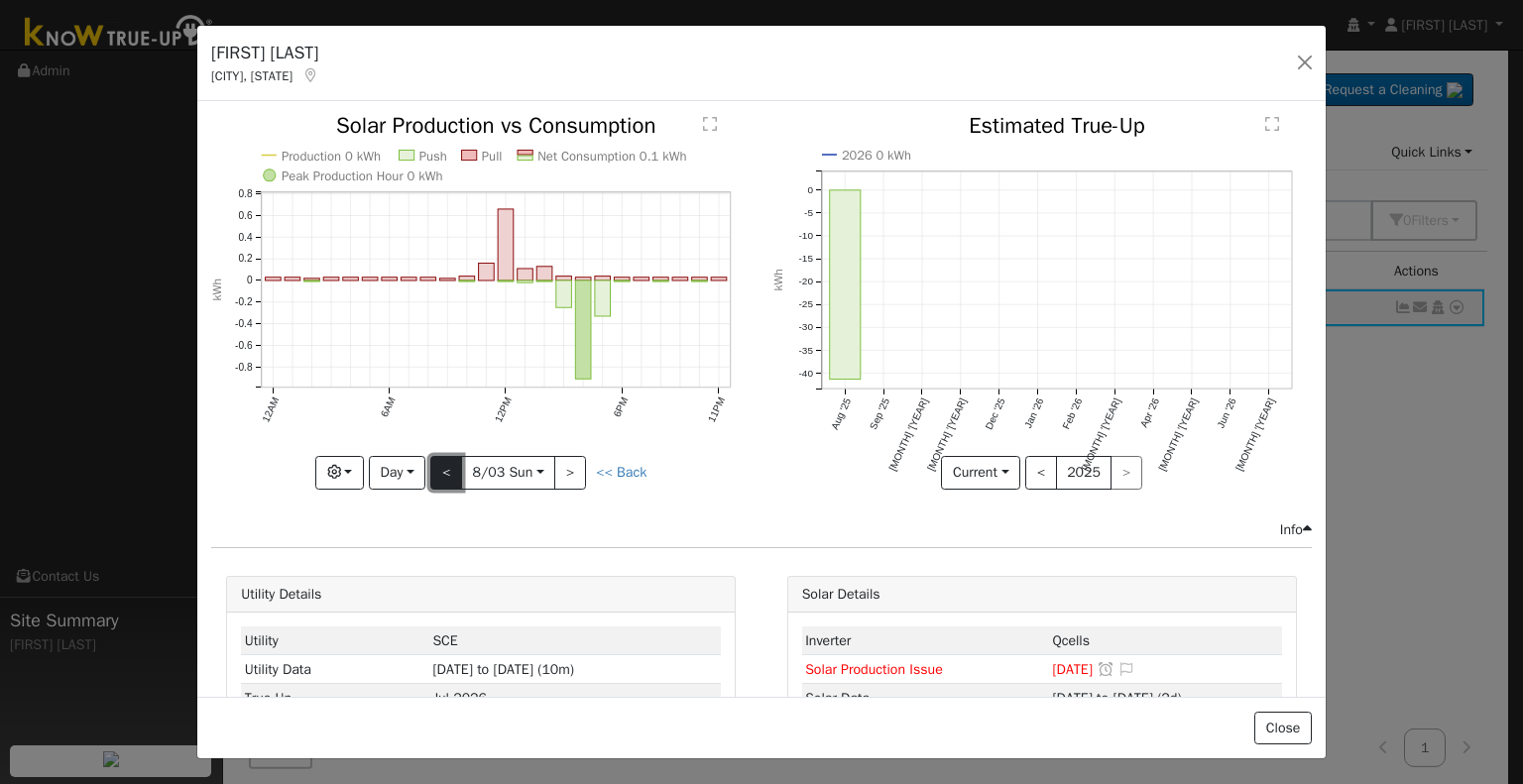 click on "<" at bounding box center (446, 473) 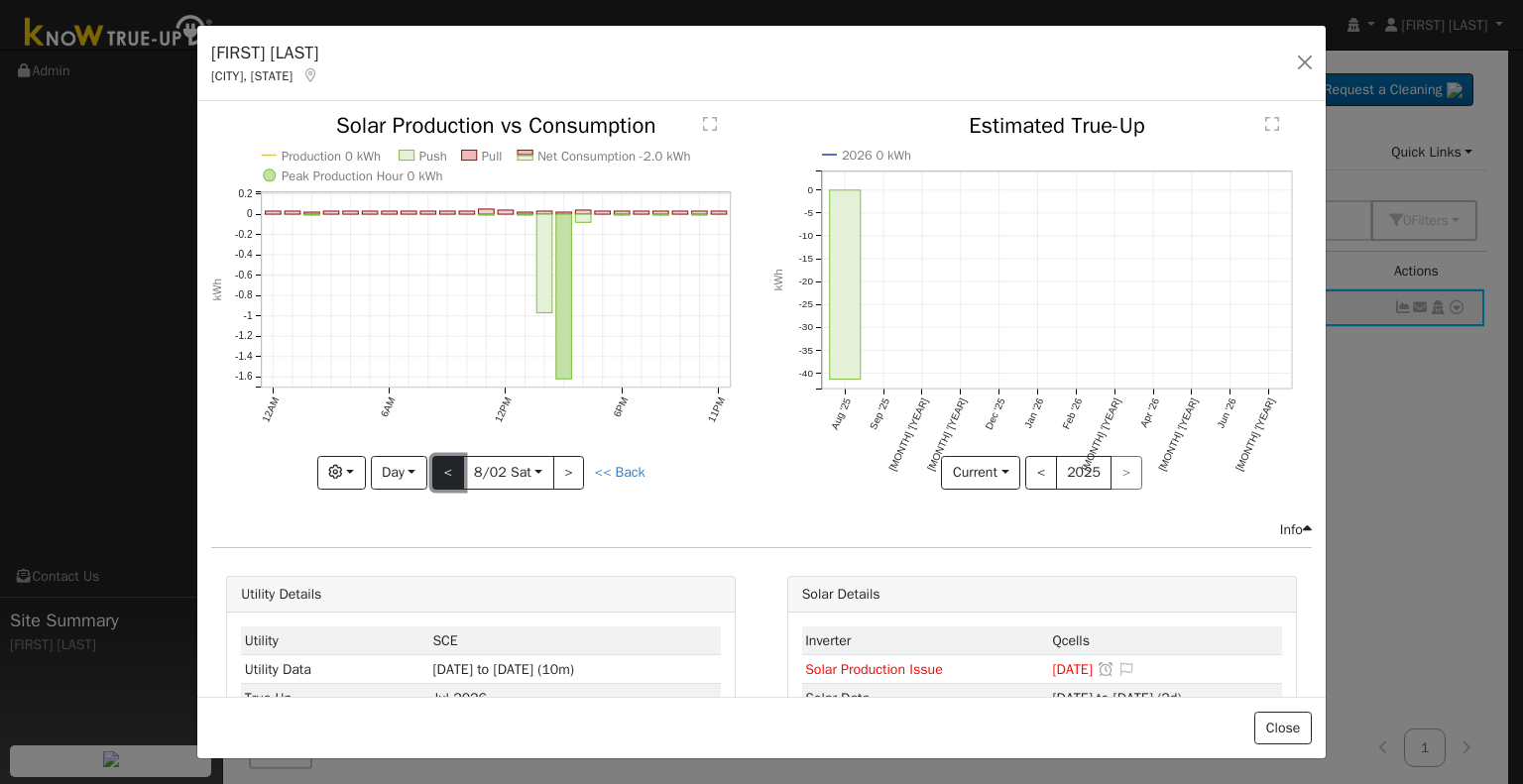 click on "<" at bounding box center [448, 473] 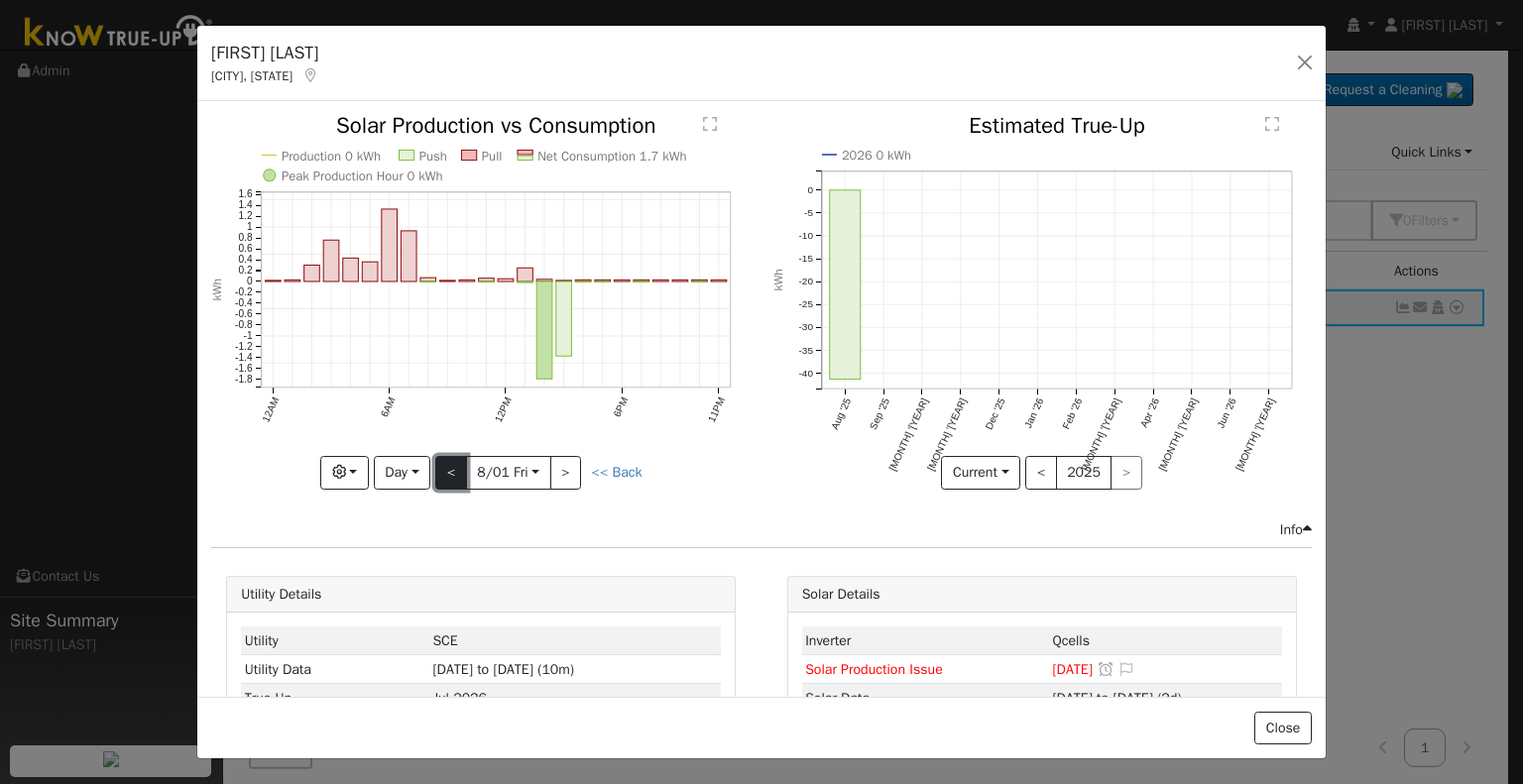 click on "<" at bounding box center [451, 473] 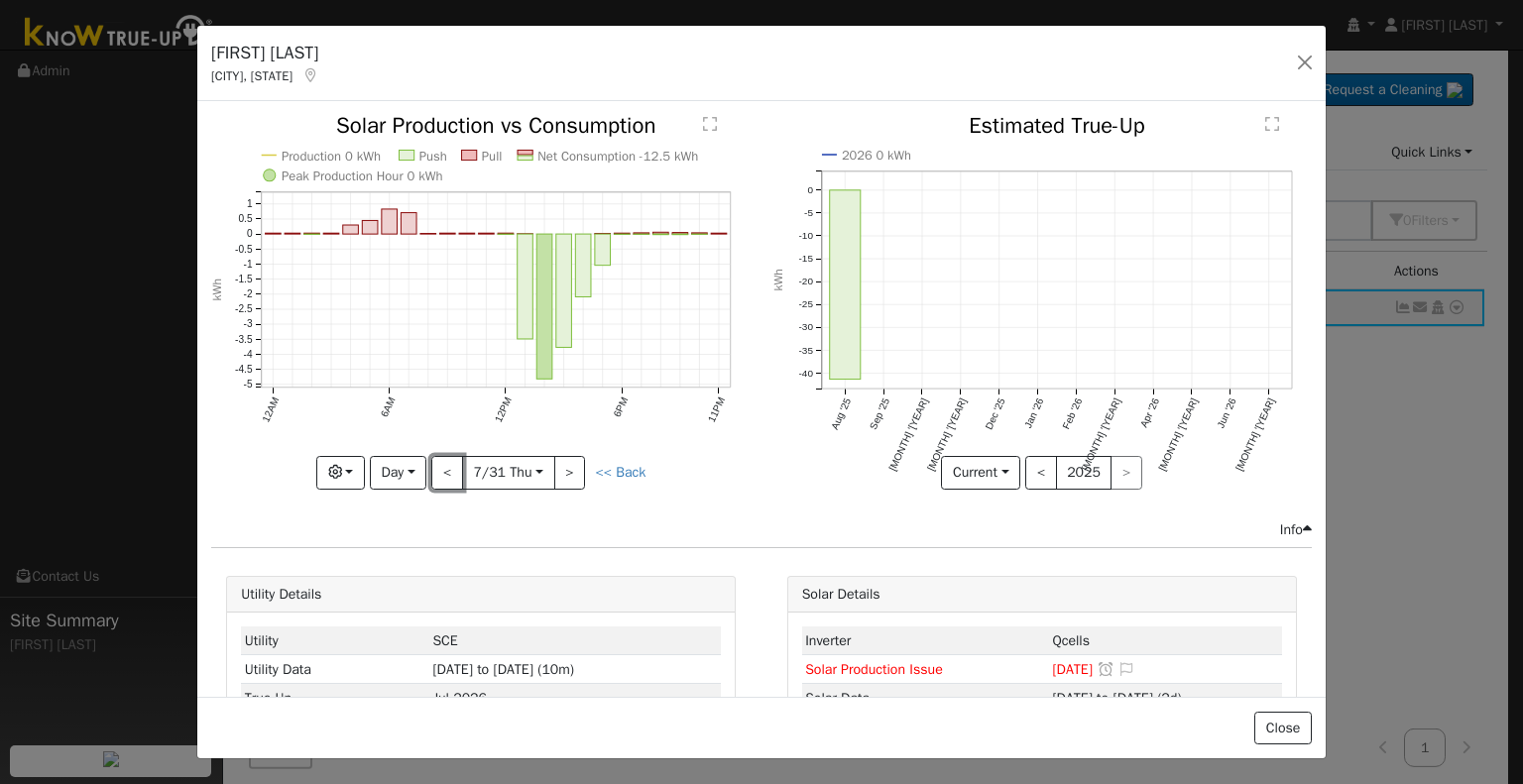 click on "<" at bounding box center [447, 473] 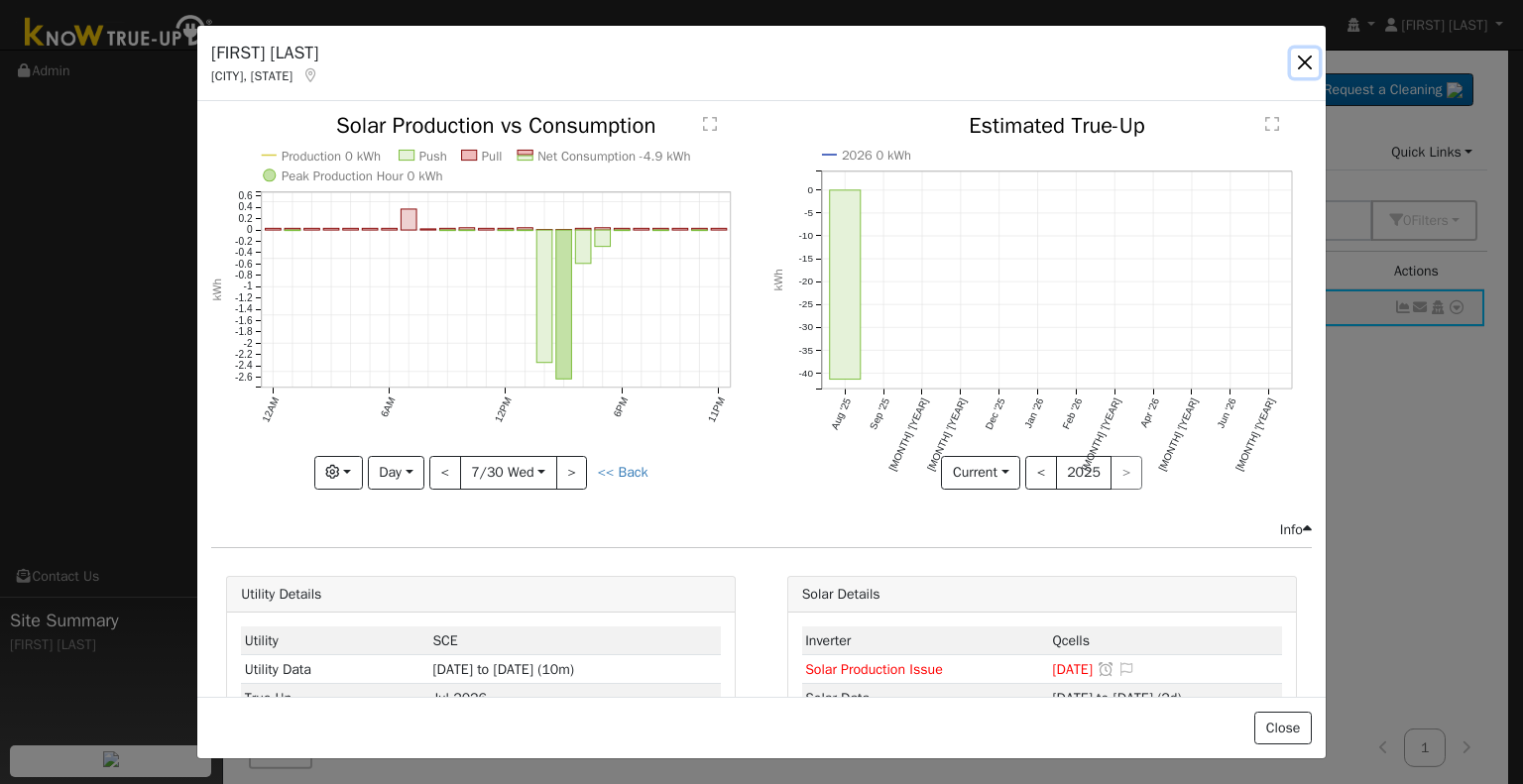 click at bounding box center [1305, 62] 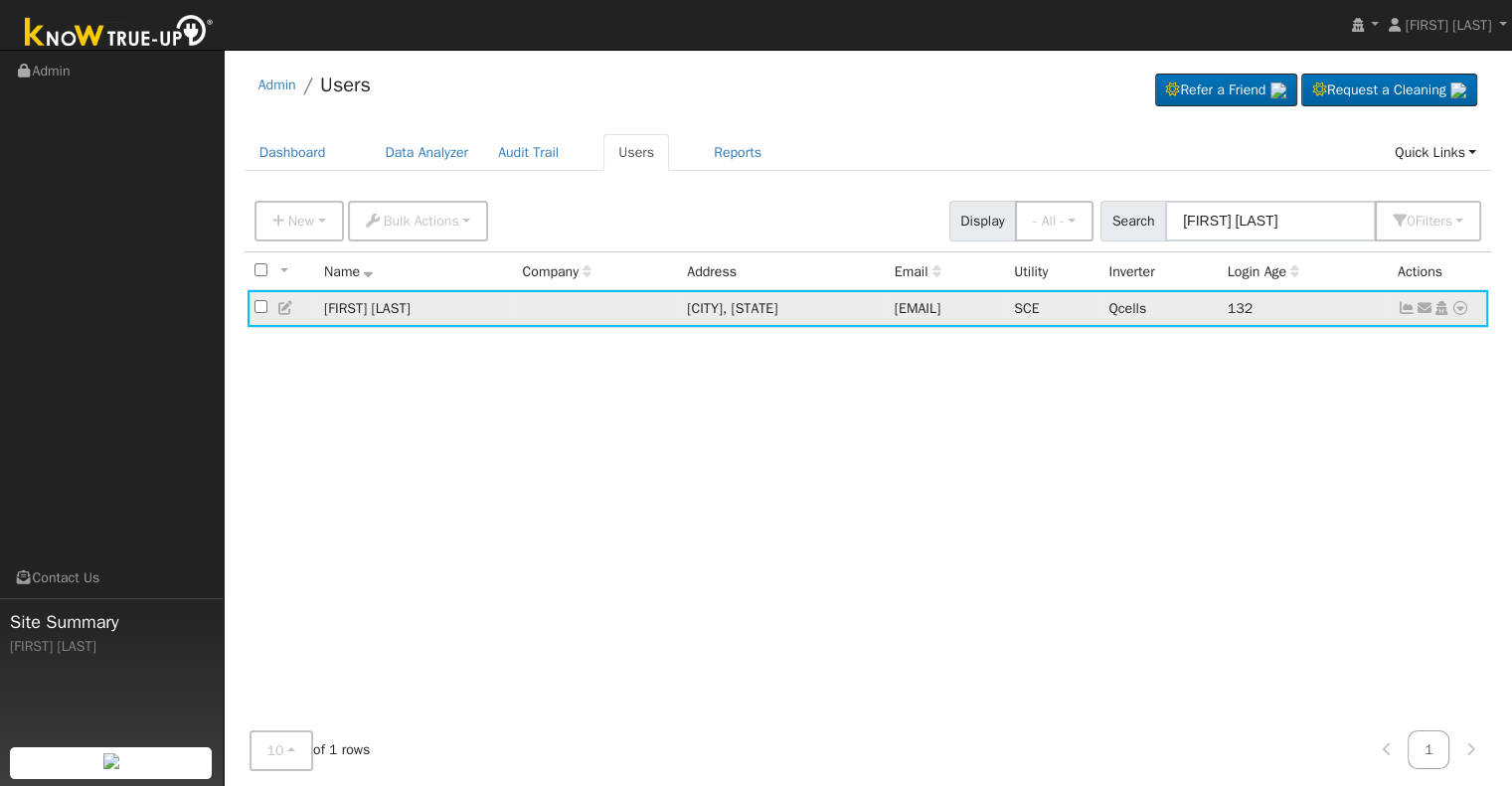 drag, startPoint x: 734, startPoint y: 306, endPoint x: 895, endPoint y: 317, distance: 161.37534 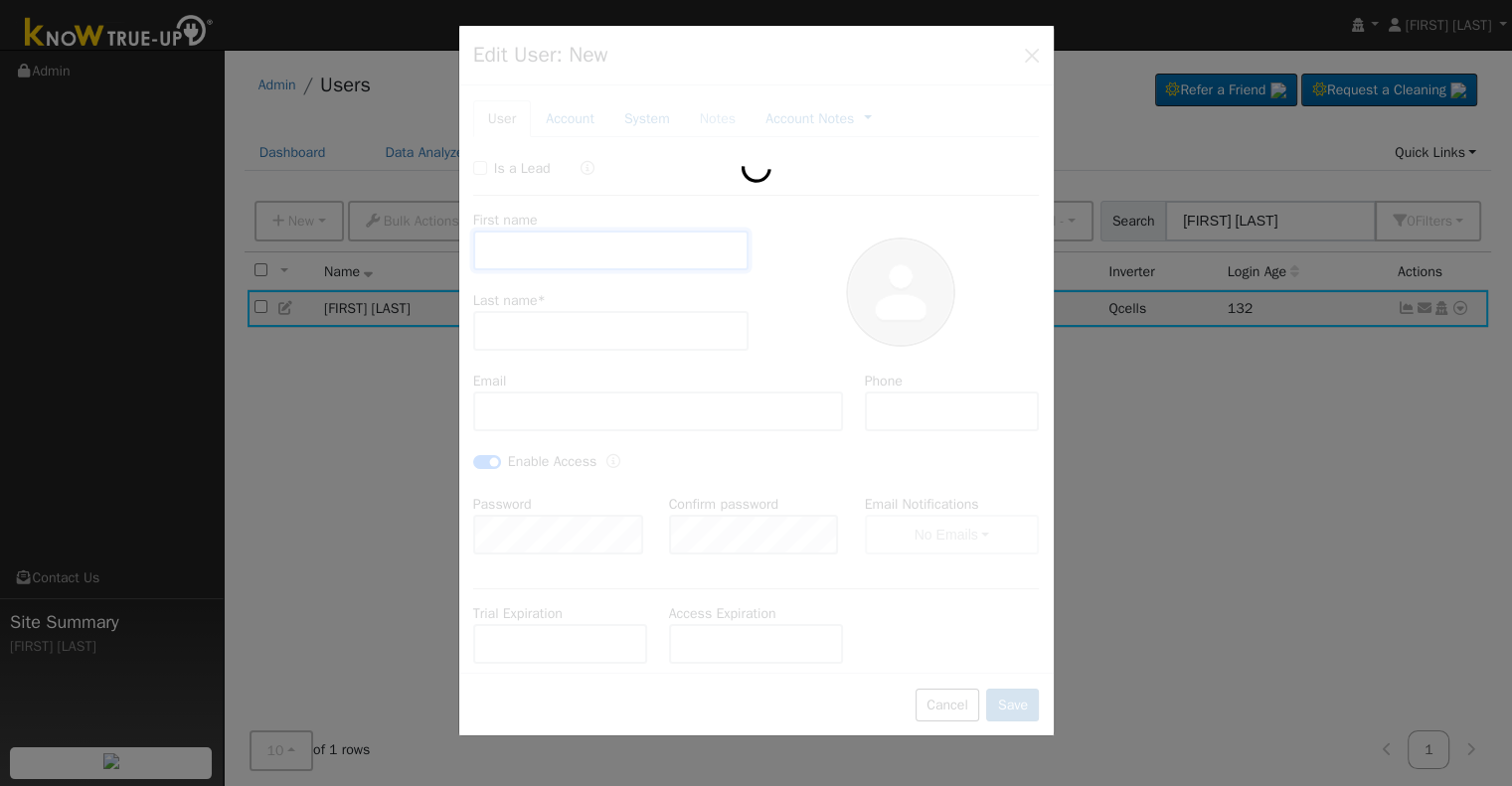 type on "Jenna" 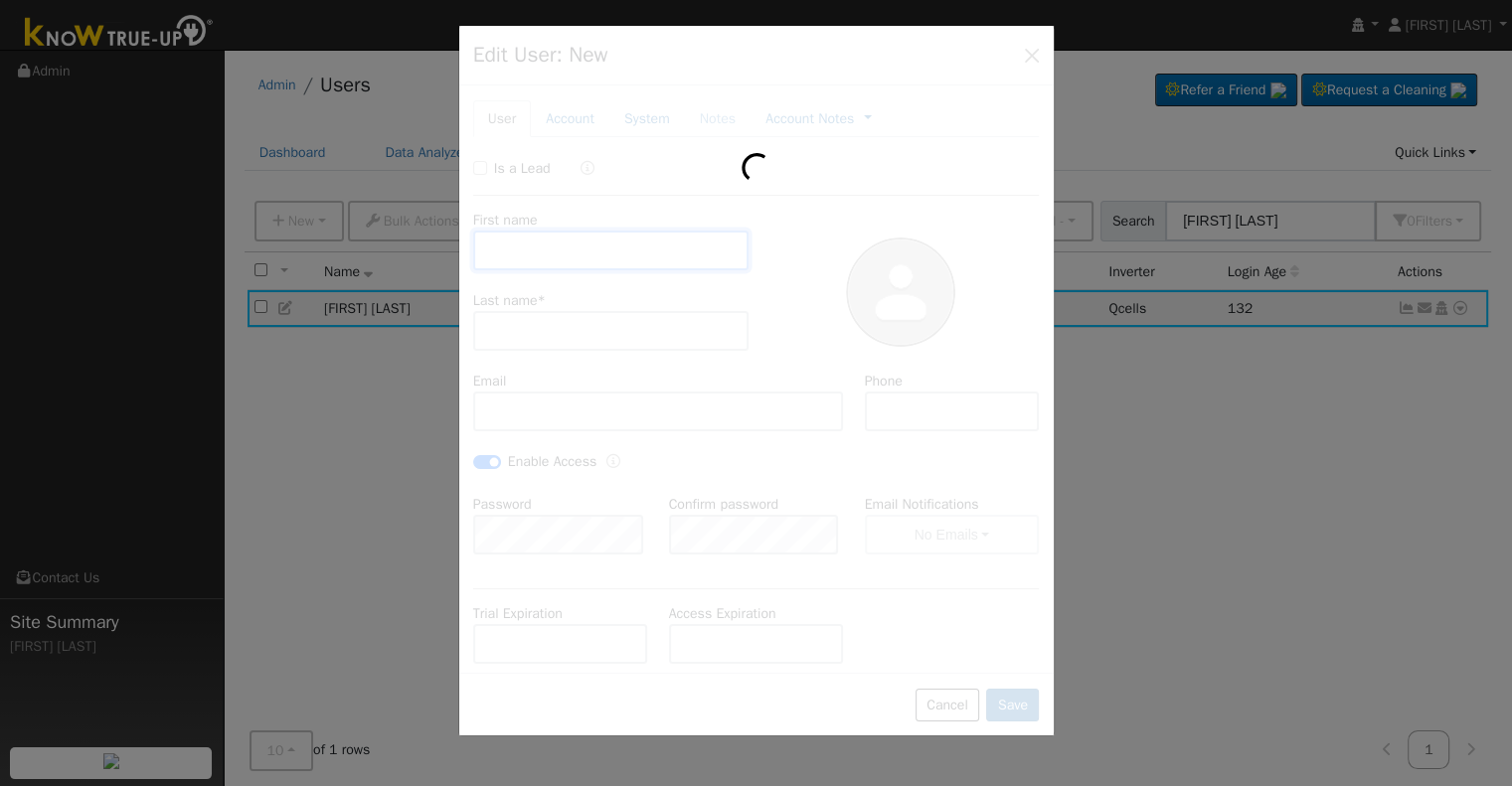 type on "Hill" 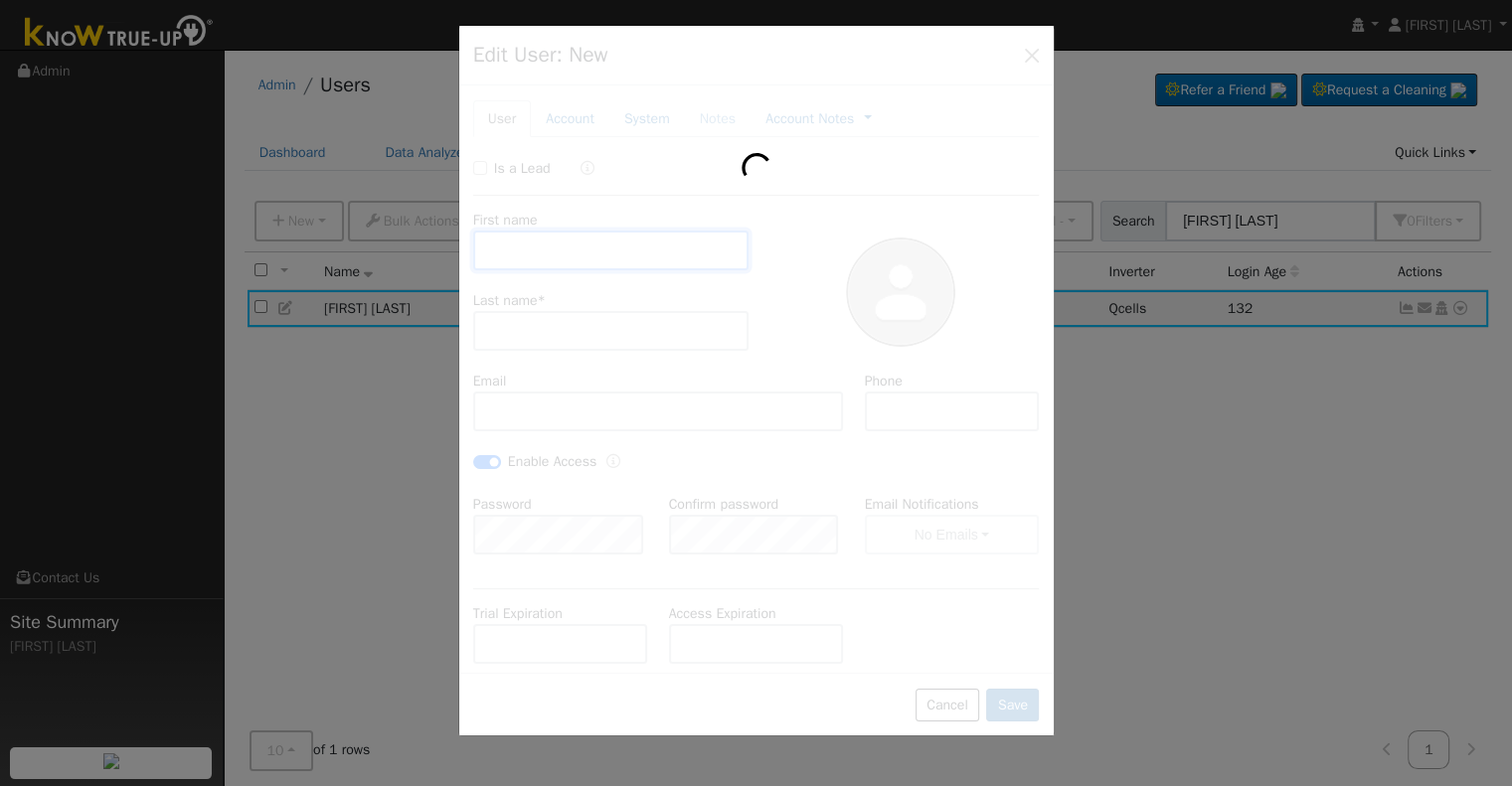 type on "[EMAIL]" 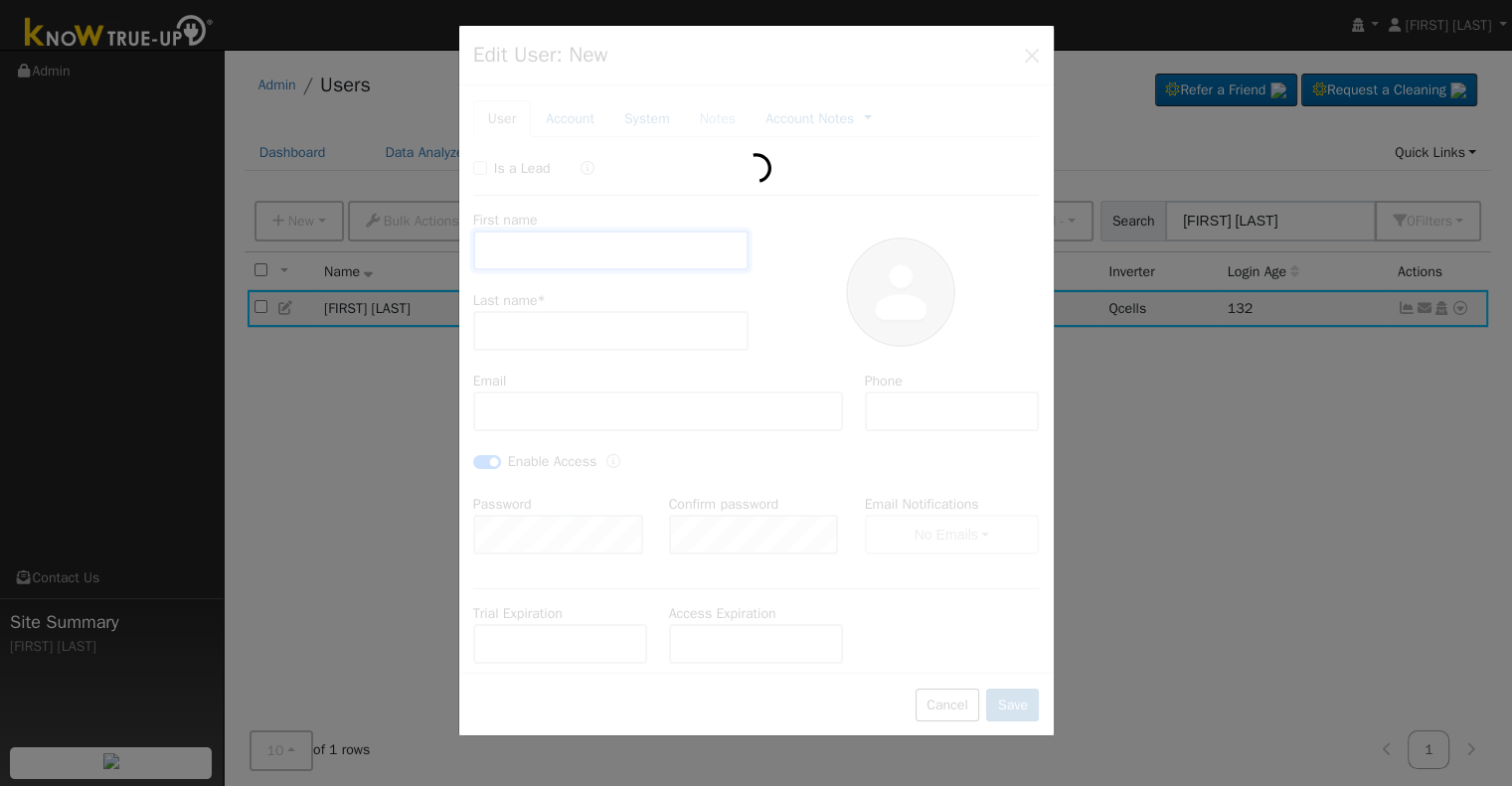 type on "(559) 280-2410" 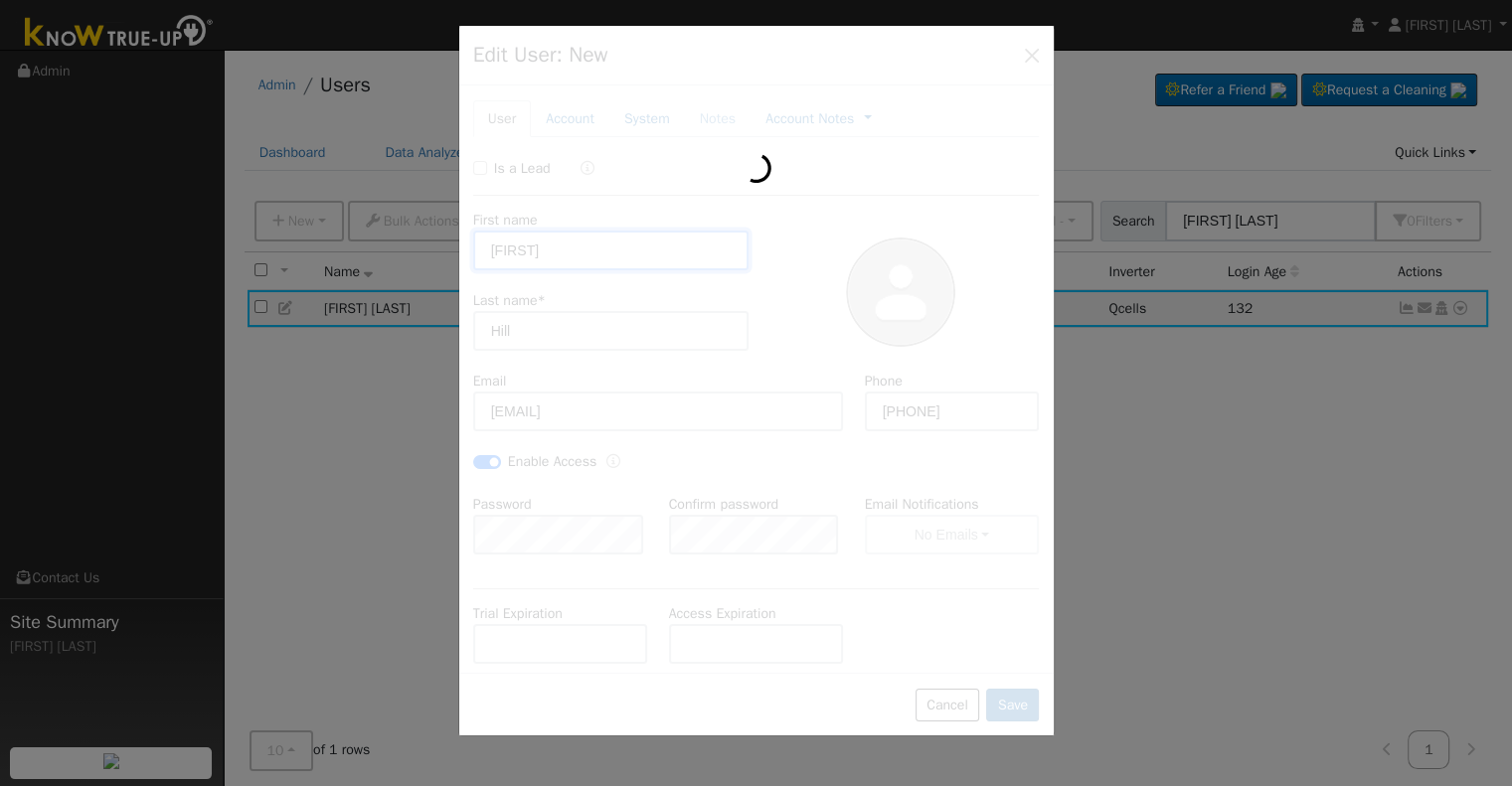 checkbox on "true" 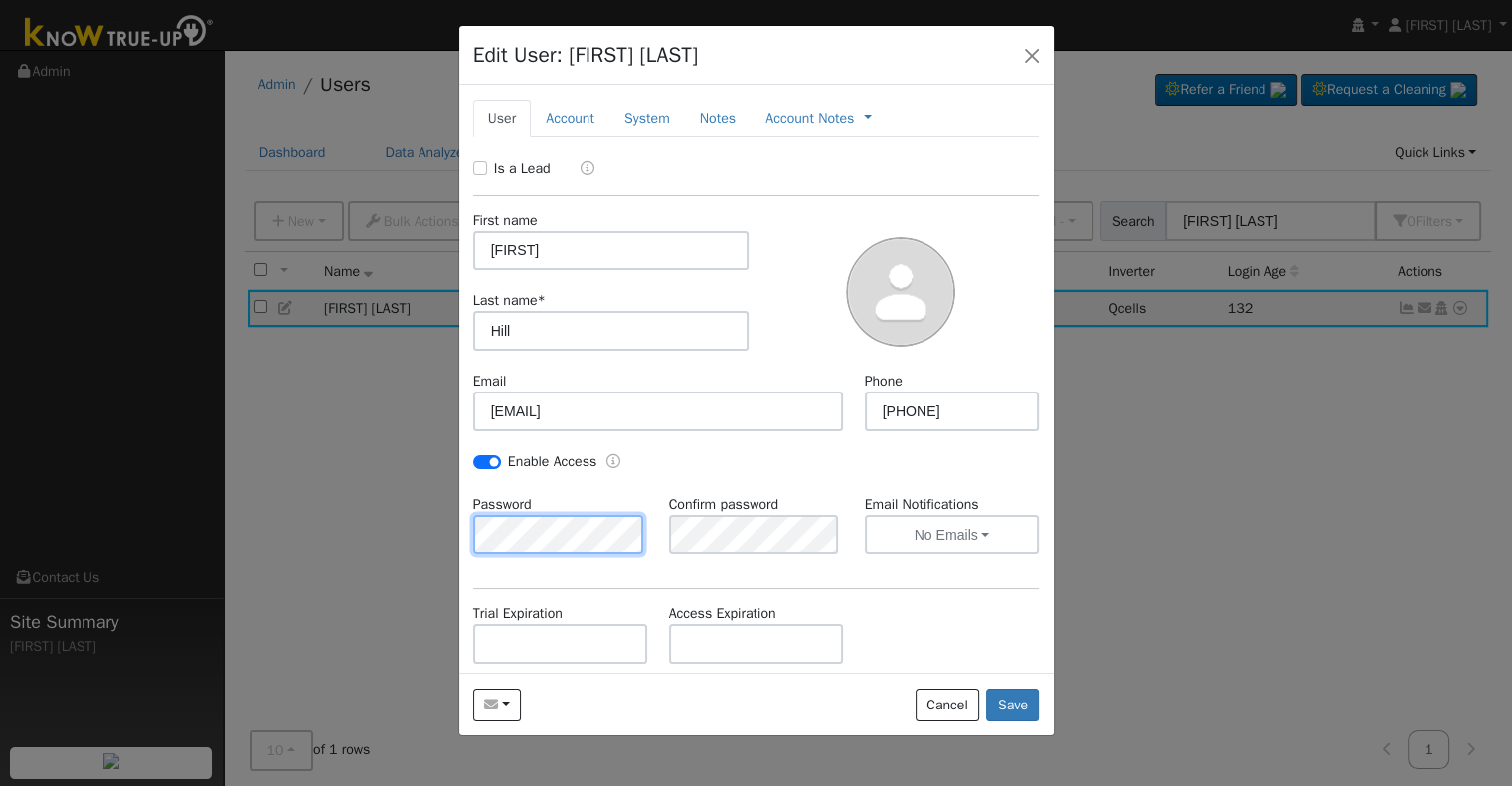 click on "Edit User: Jenna Hill   Default Account Default Account 414 East Chevy Chase Drive, Tulare, CA 93274 Primary Account New Account Nickname Cancel Create Are you sure you want to create new account 'New Account'?  Back Confirm User Account System Notes Account Notes Management Billing Timeline  Is a Lead First name Jenna Last name  * Hill Email hilljenna1313@gmail.com Phone (559) 280-2410 Enable Access Password Confirm password Email Notifications No Emails No Emails Weekly Emails Monthly Emails Trial Expiration Access Expiration Admin Roles Admin Internal Roles Account Manager Salesperson Manager Manager Stats  Account Nickname Default Account Address Line 1 414 East Chevy Chase Drive Address line 2 City Tulare State CA Zip Code 93274 Stats  Solar Install Date 04/25/2025 Solar PTO Date 08/06/2025 True-Up Start Date 08/06/2025 Requested Utility Southern California Edison Requested Inverter Qcells System Size (kW) 12.3 Storage Size (kWh) 20 Utility SCE Metering - None - NEM NBT  Rate Schedule  Connected on: JH <" 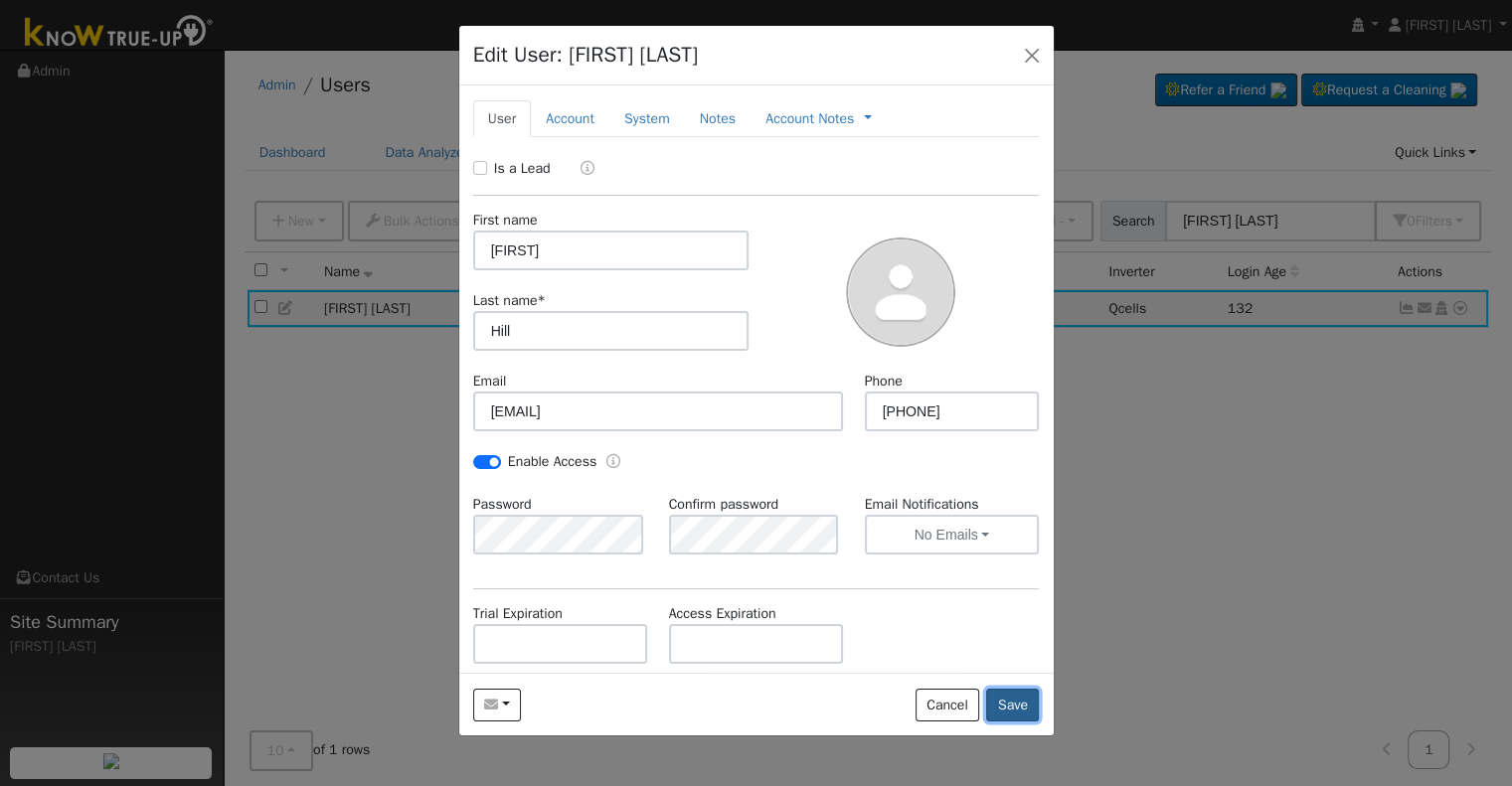 click on "Save" at bounding box center [1012, 706] 